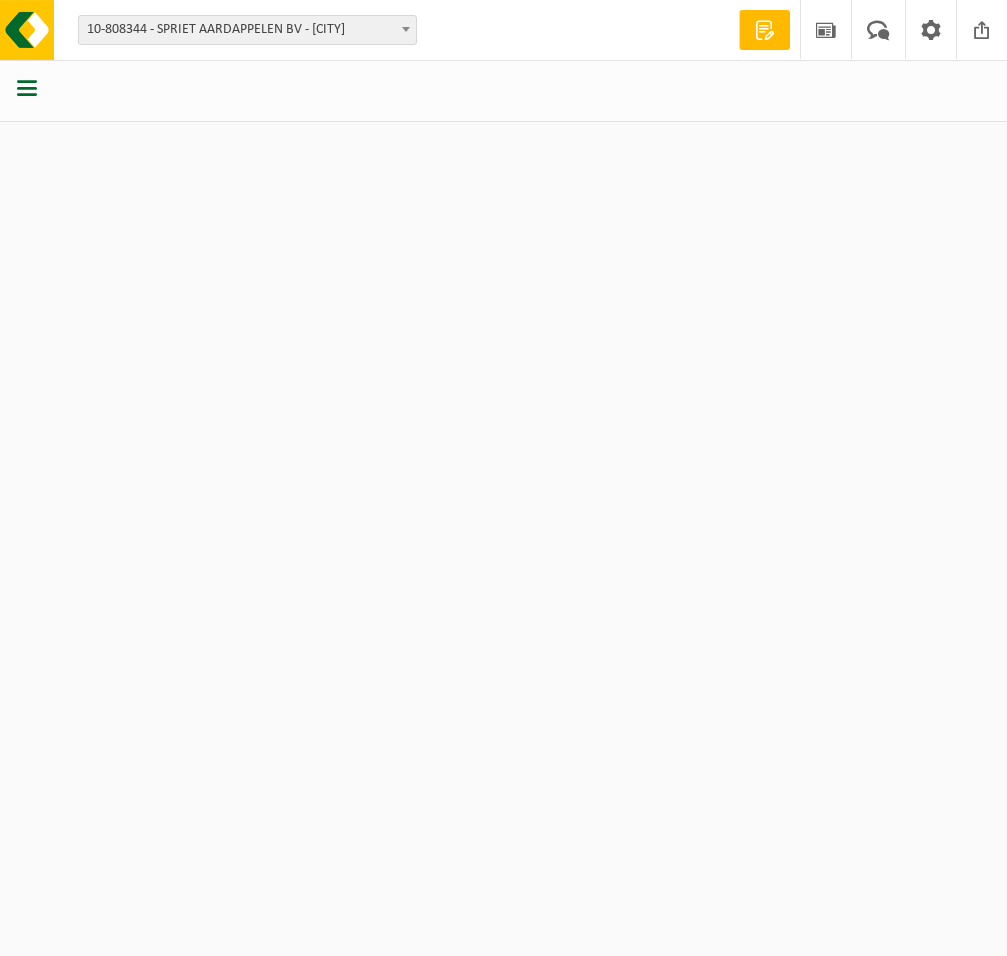 scroll, scrollTop: 0, scrollLeft: 0, axis: both 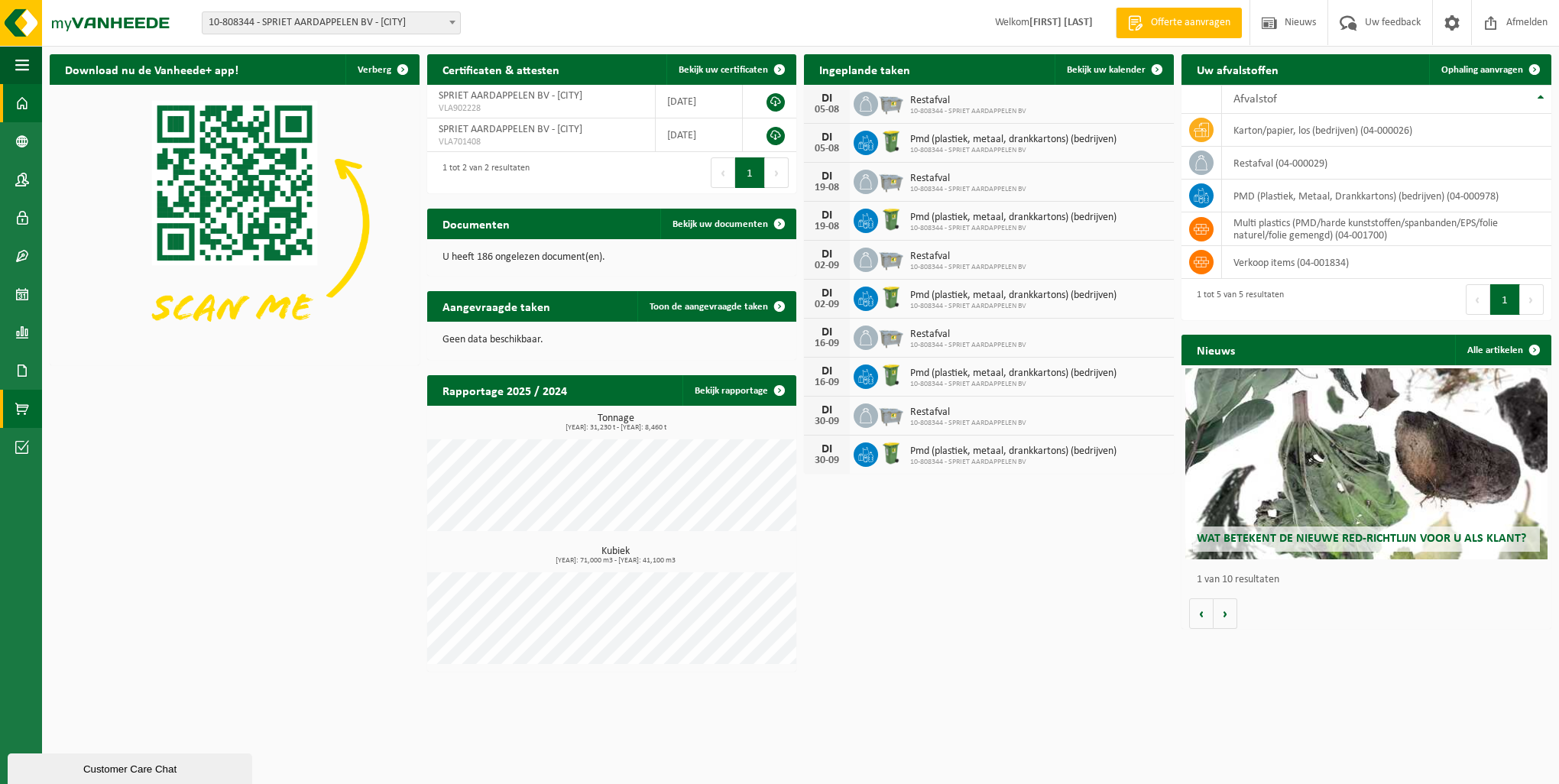 click at bounding box center [22, 409] 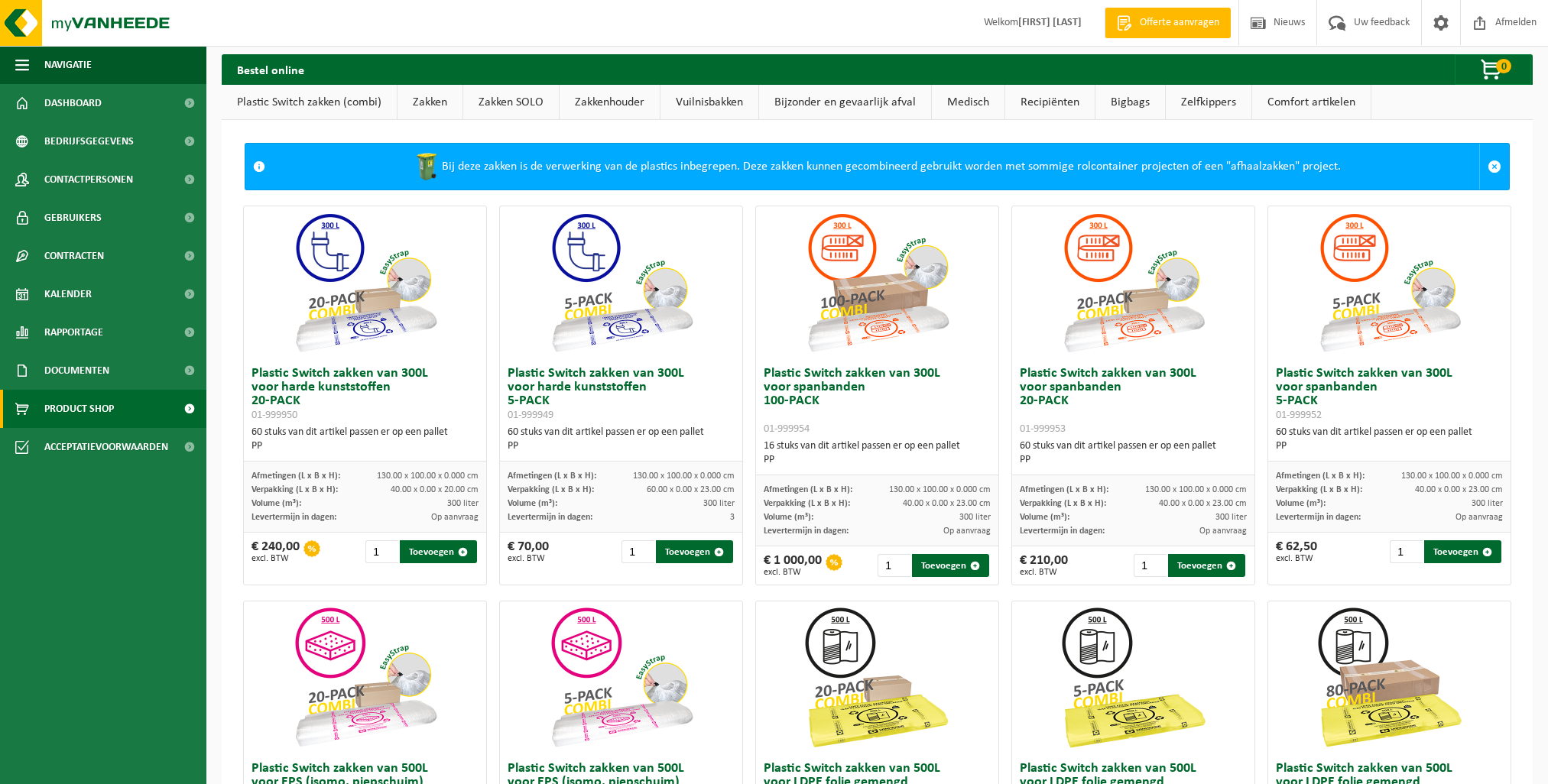scroll, scrollTop: 0, scrollLeft: 0, axis: both 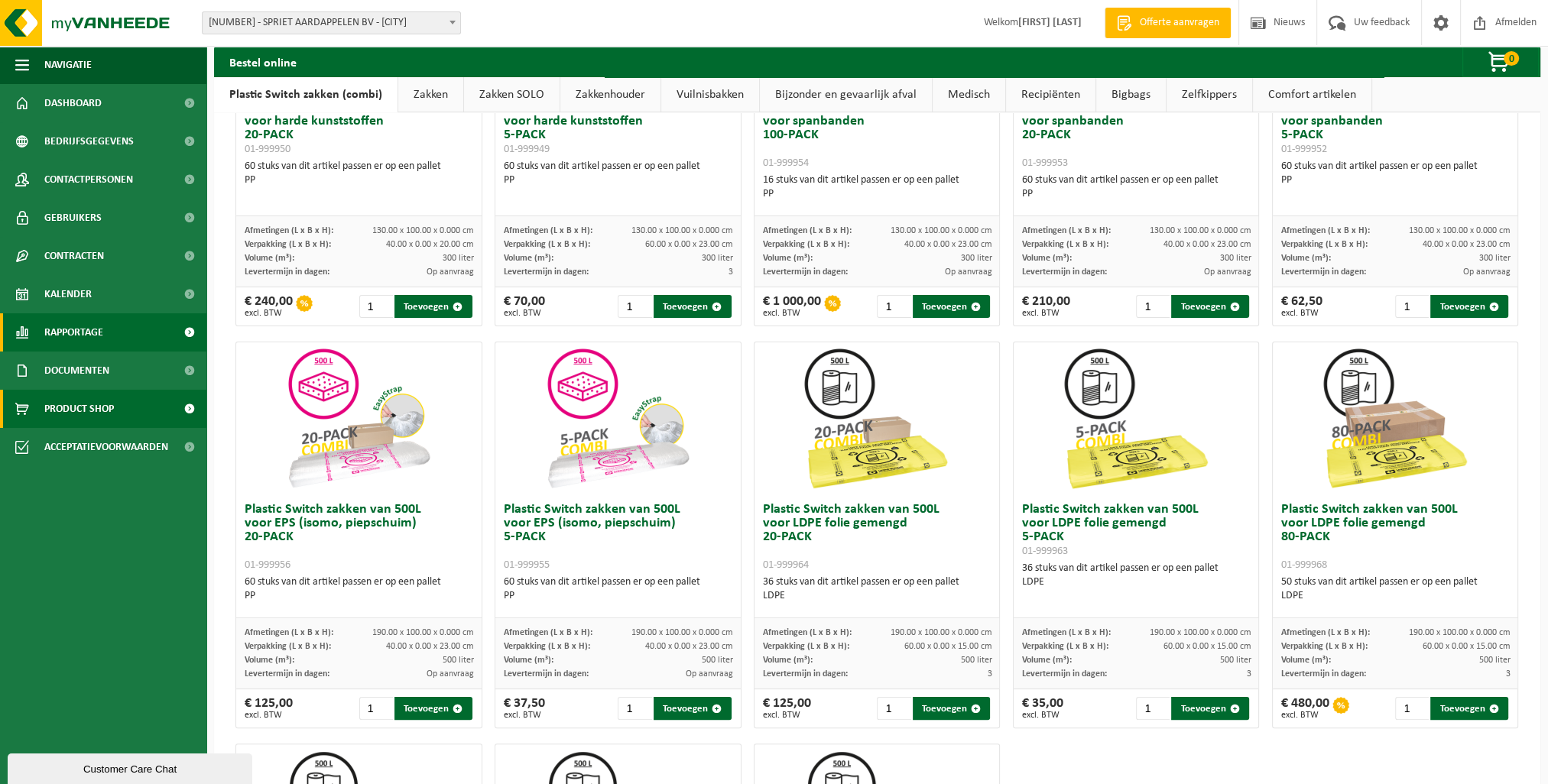 click on "Rapportage" at bounding box center [73, 332] 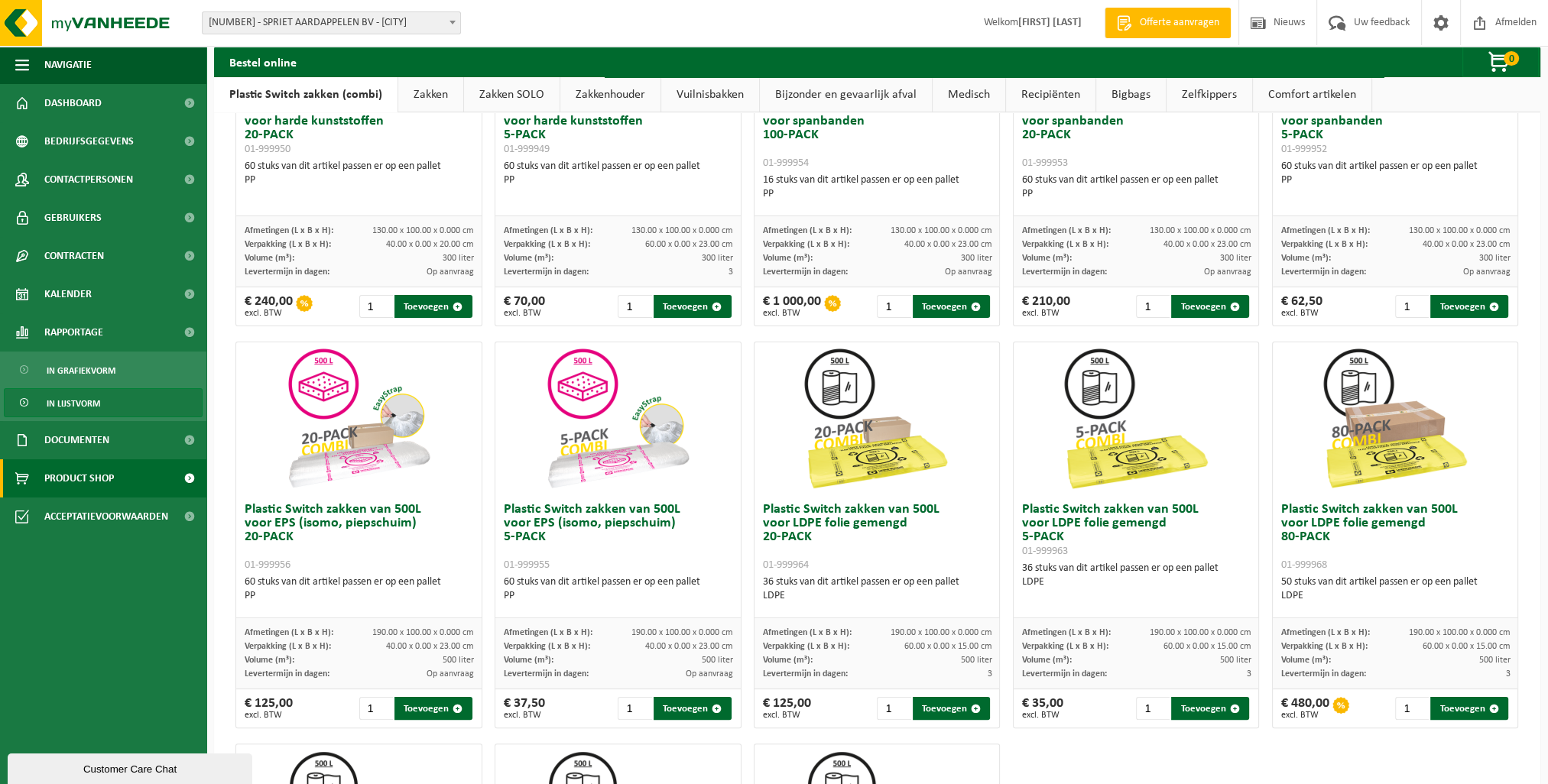 click on "In lijstvorm" at bounding box center (73, 403) 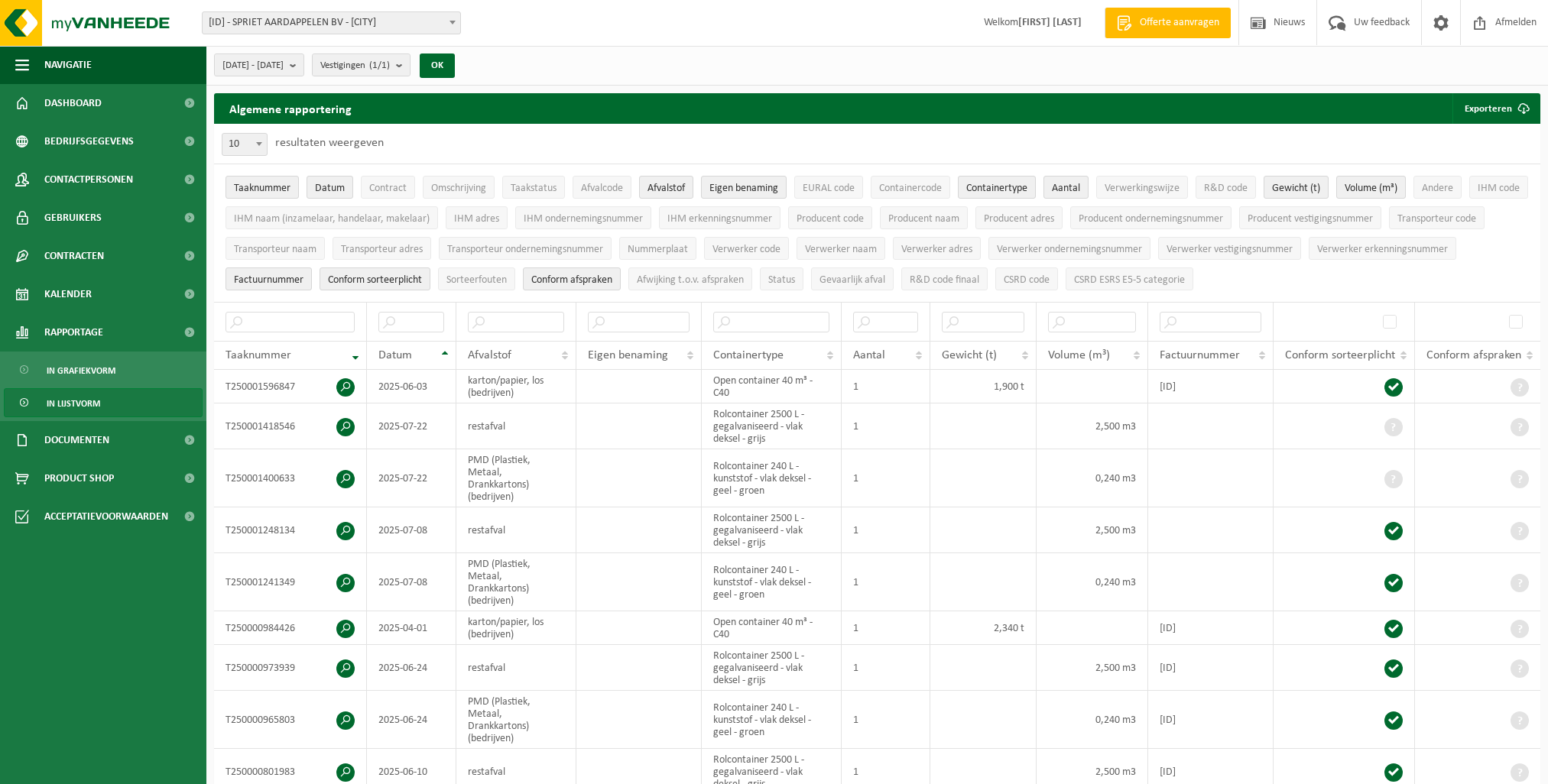 scroll, scrollTop: 0, scrollLeft: 0, axis: both 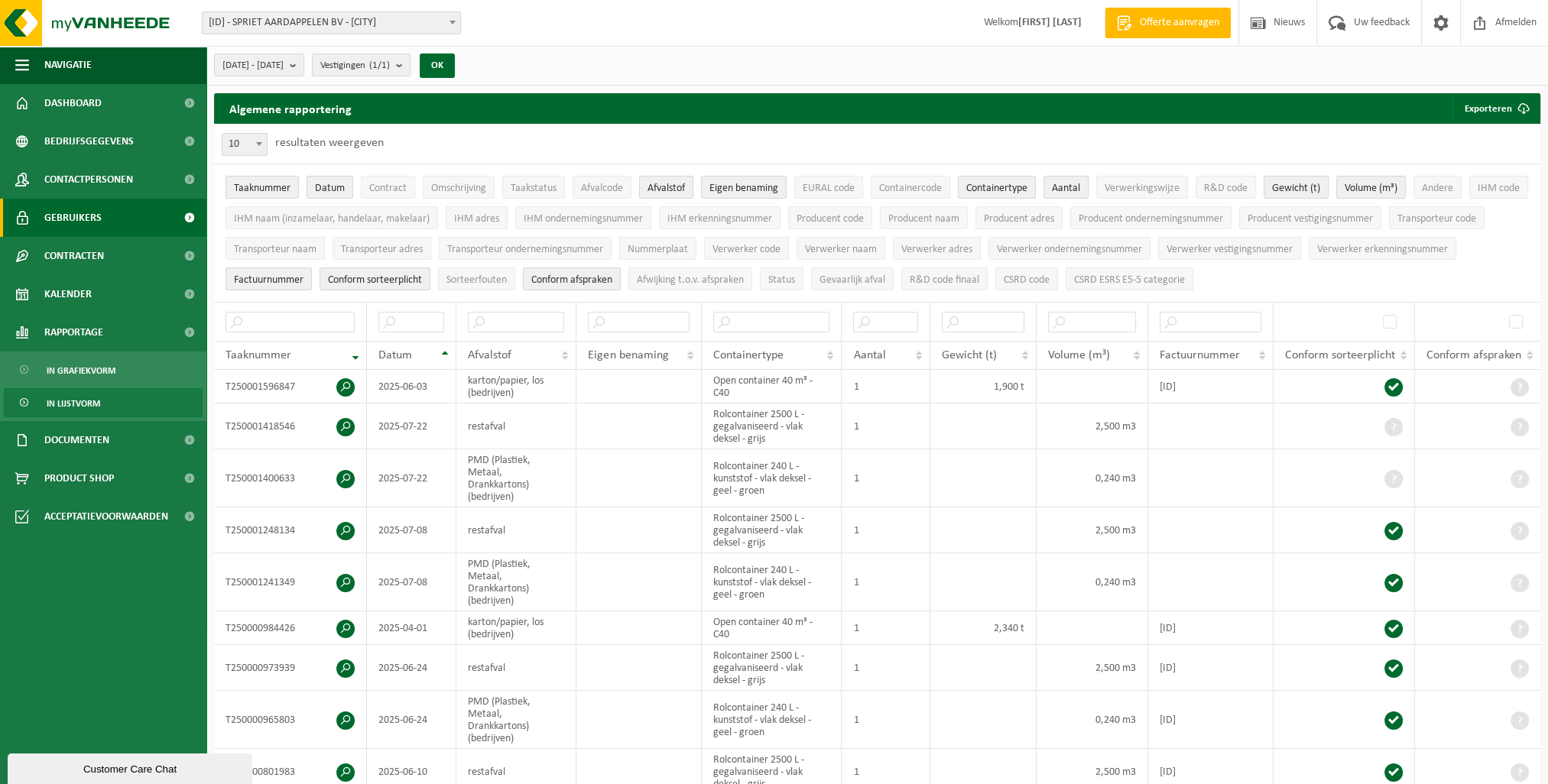 click on "Gebruikers" at bounding box center [73, 218] 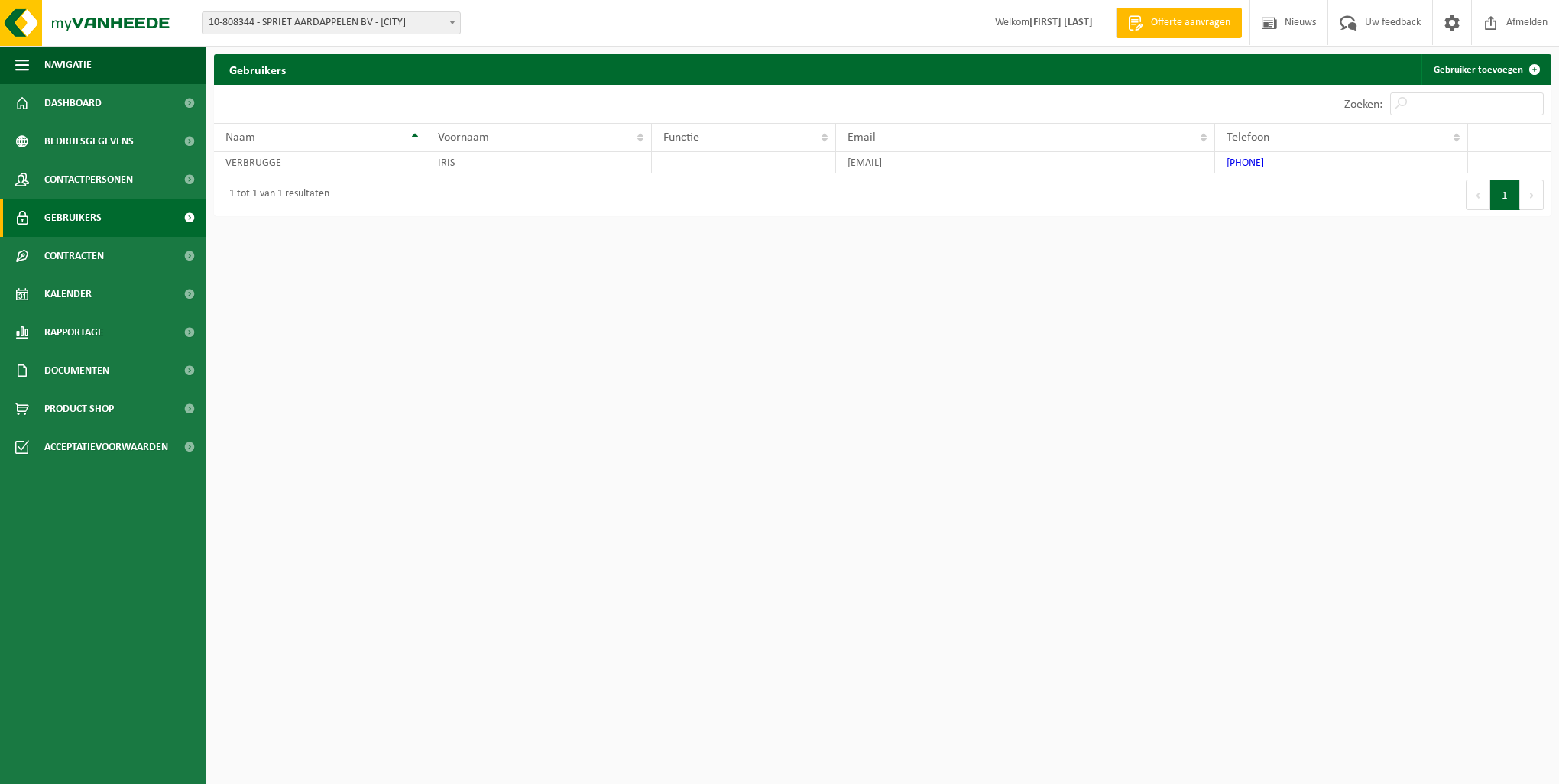 scroll, scrollTop: 0, scrollLeft: 0, axis: both 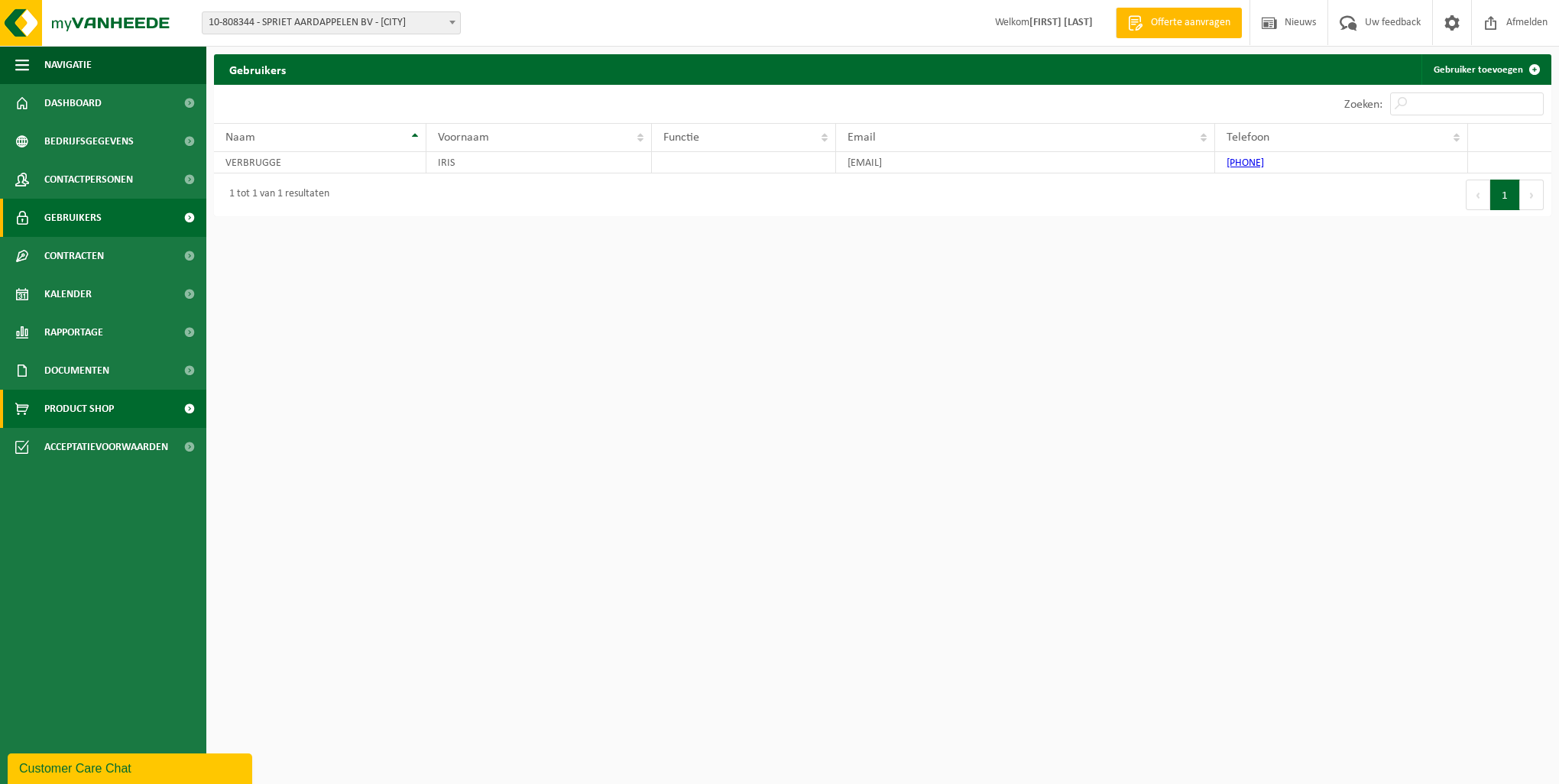 click on "Product Shop" at bounding box center (79, 409) 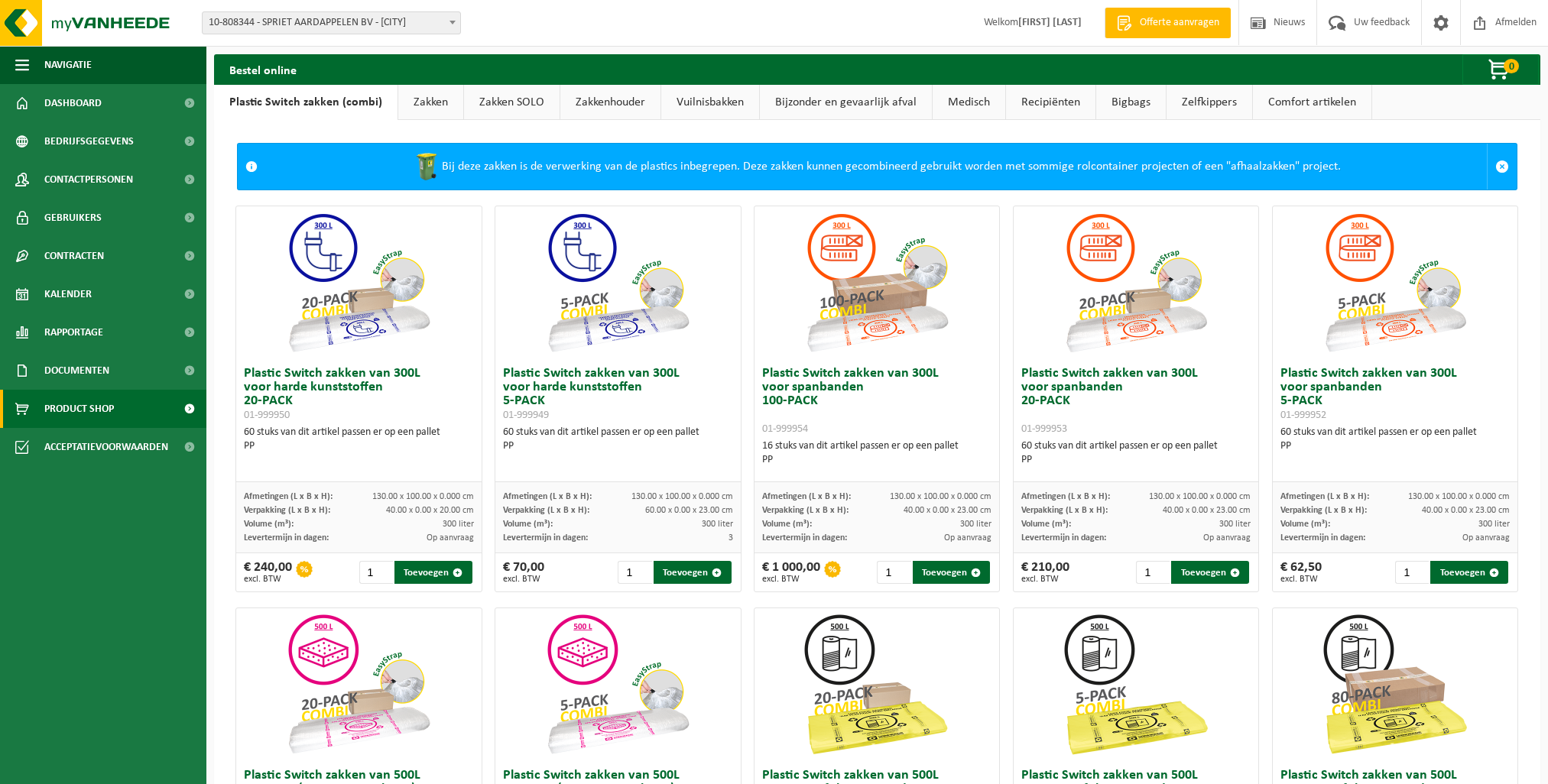 scroll, scrollTop: 0, scrollLeft: 0, axis: both 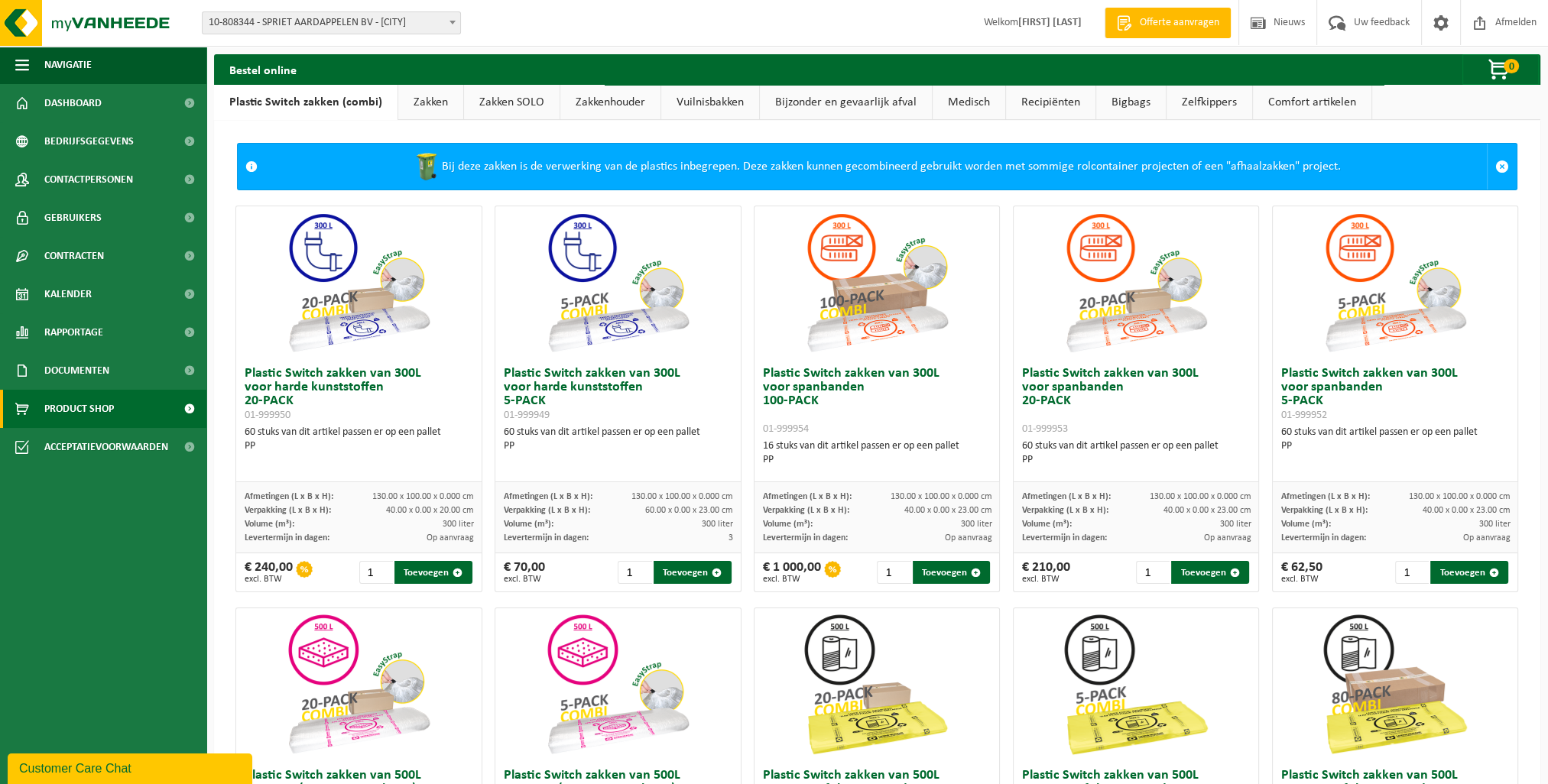 click on "Zakken" at bounding box center [430, 102] 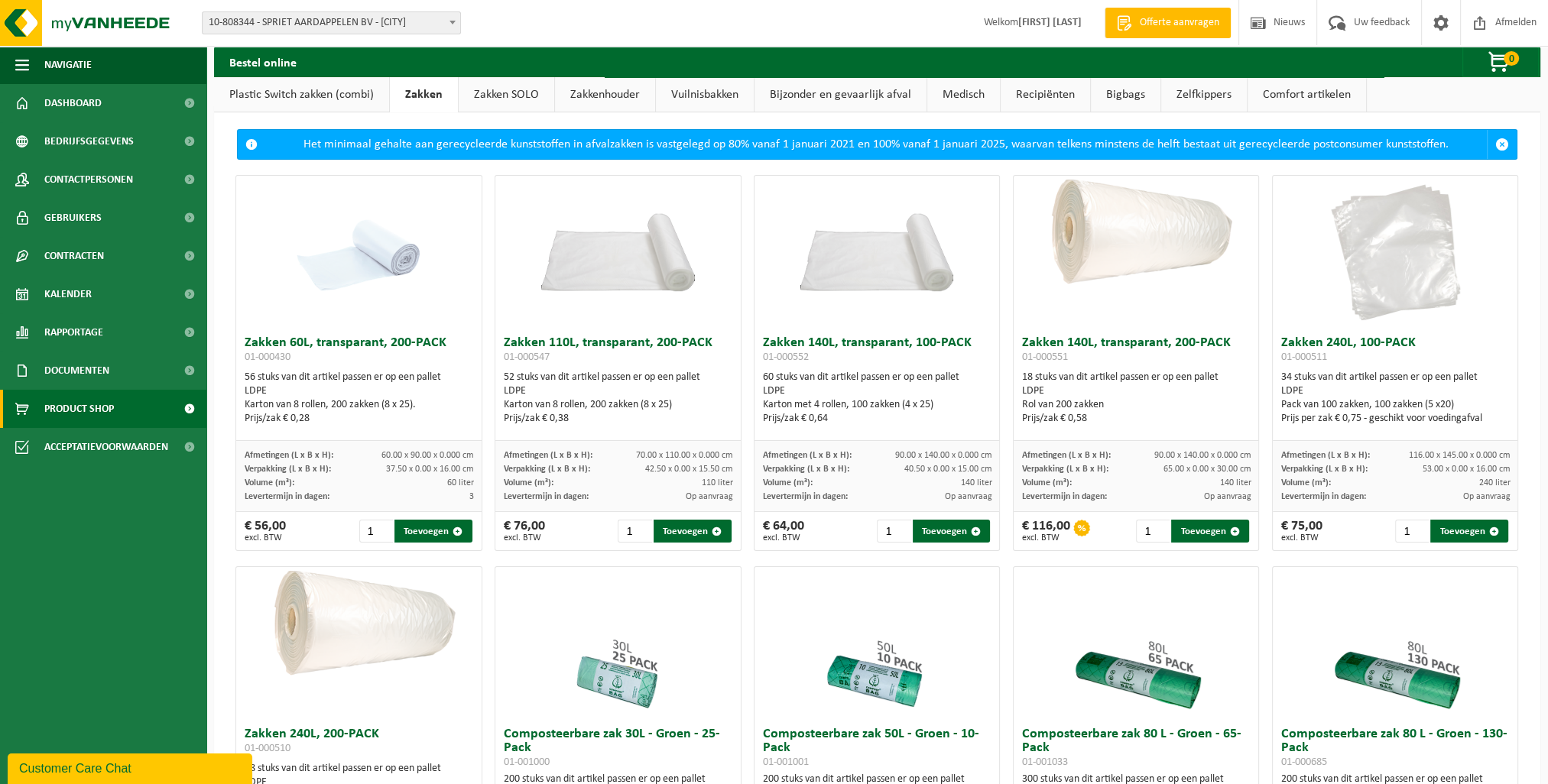 scroll, scrollTop: 0, scrollLeft: 0, axis: both 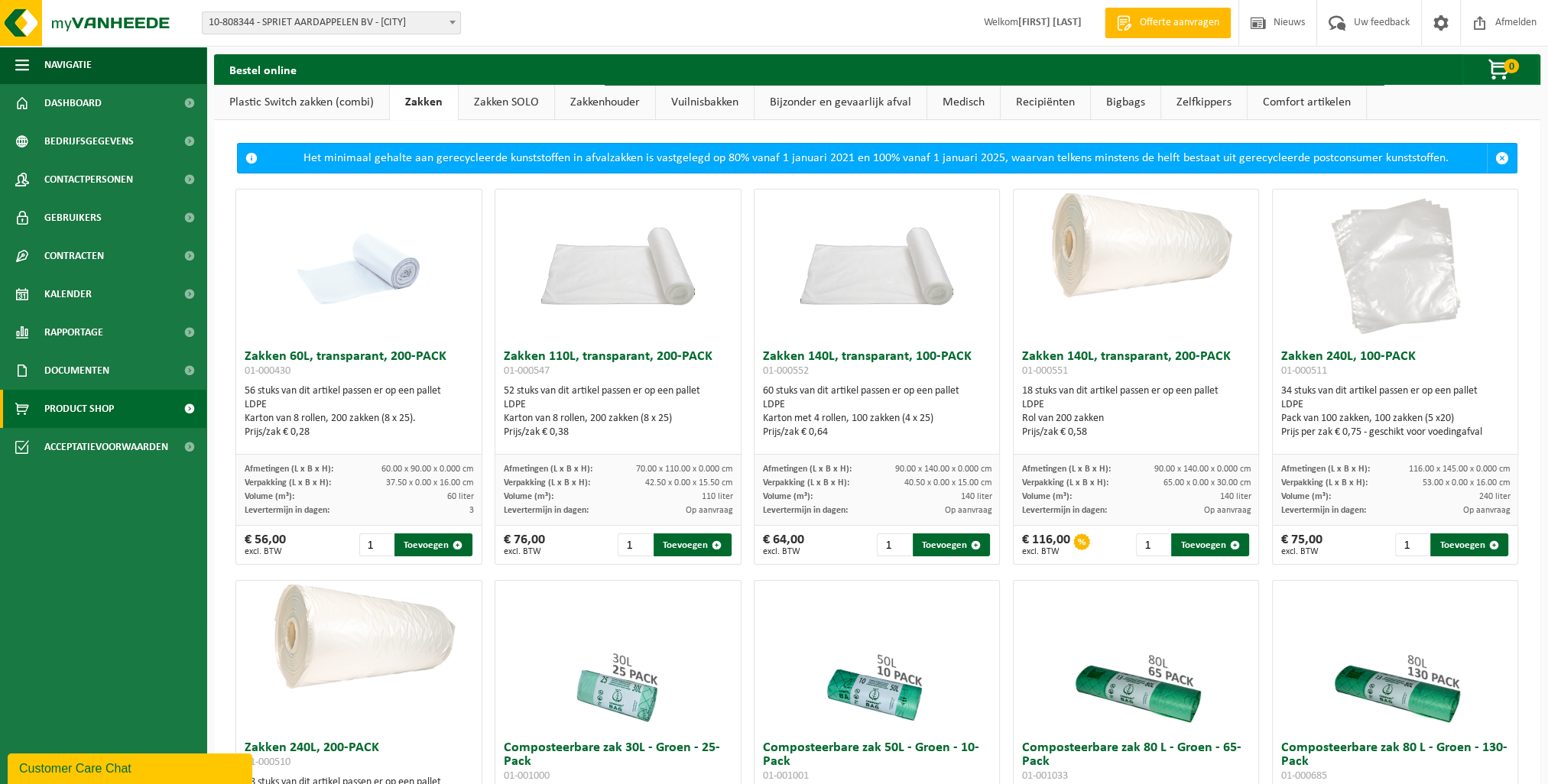 click on "Zakken SOLO" at bounding box center (506, 102) 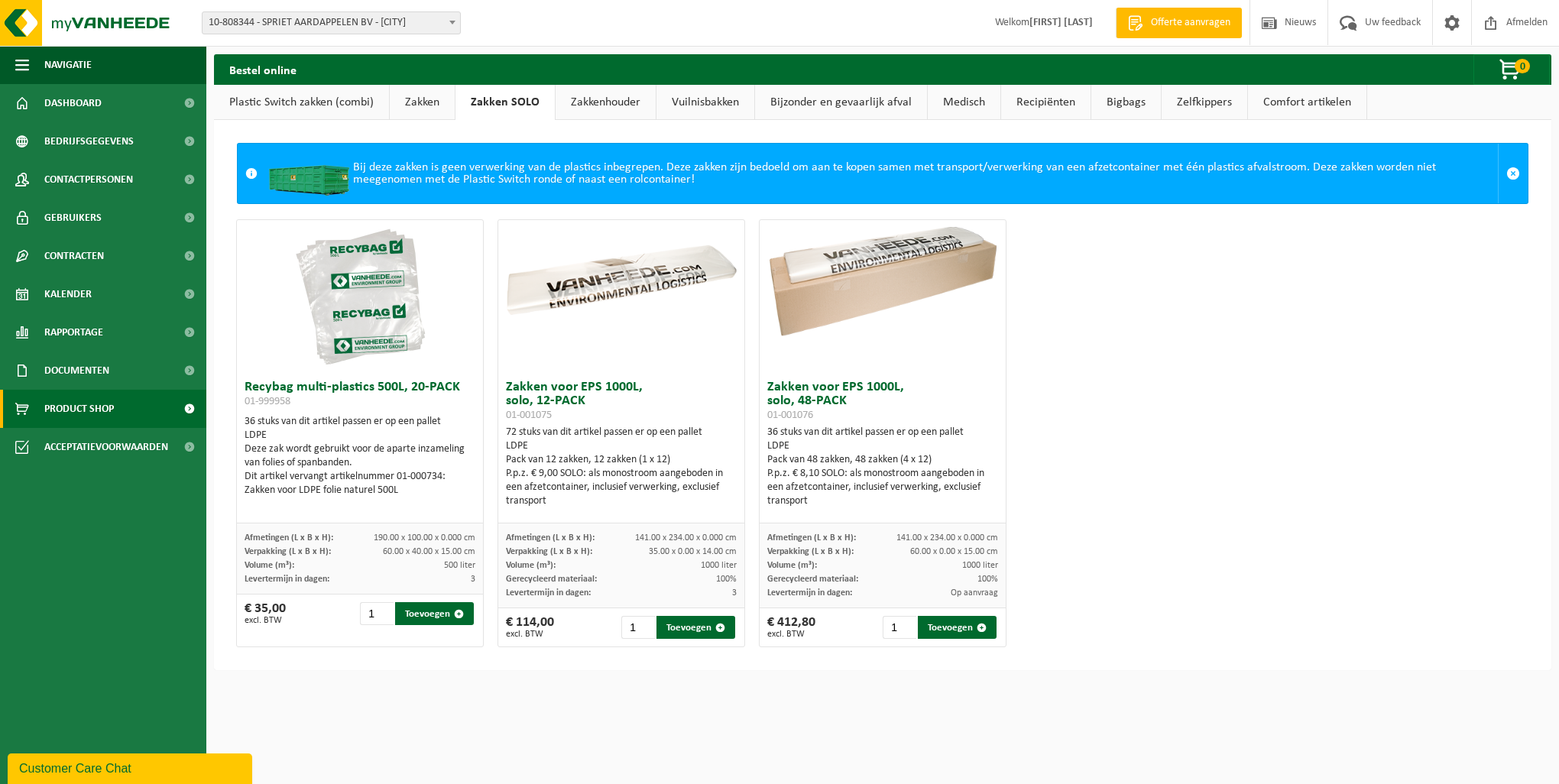click on "Zakkenhouder" at bounding box center [605, 102] 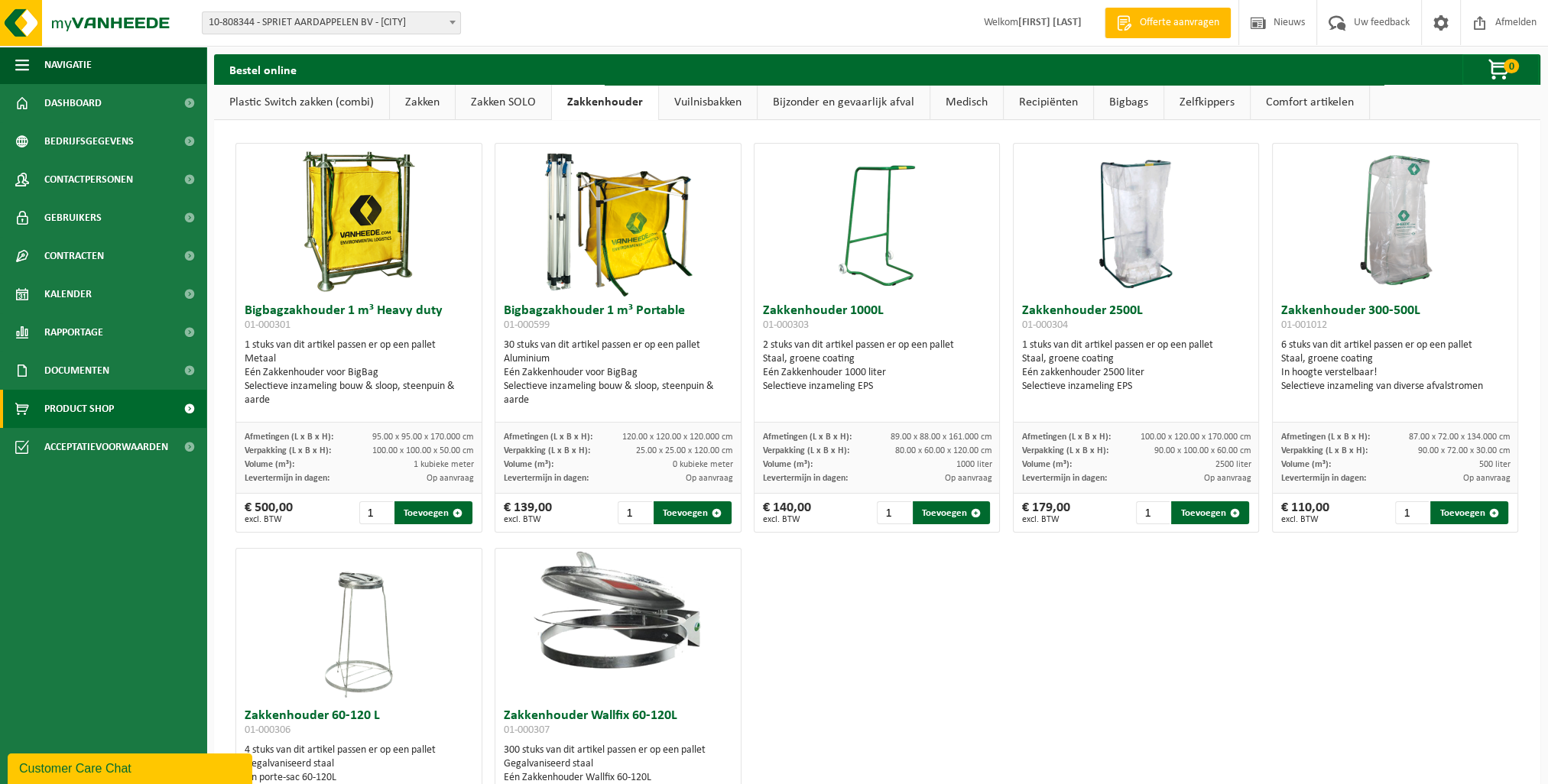 click on "Vuilnisbakken" at bounding box center [708, 102] 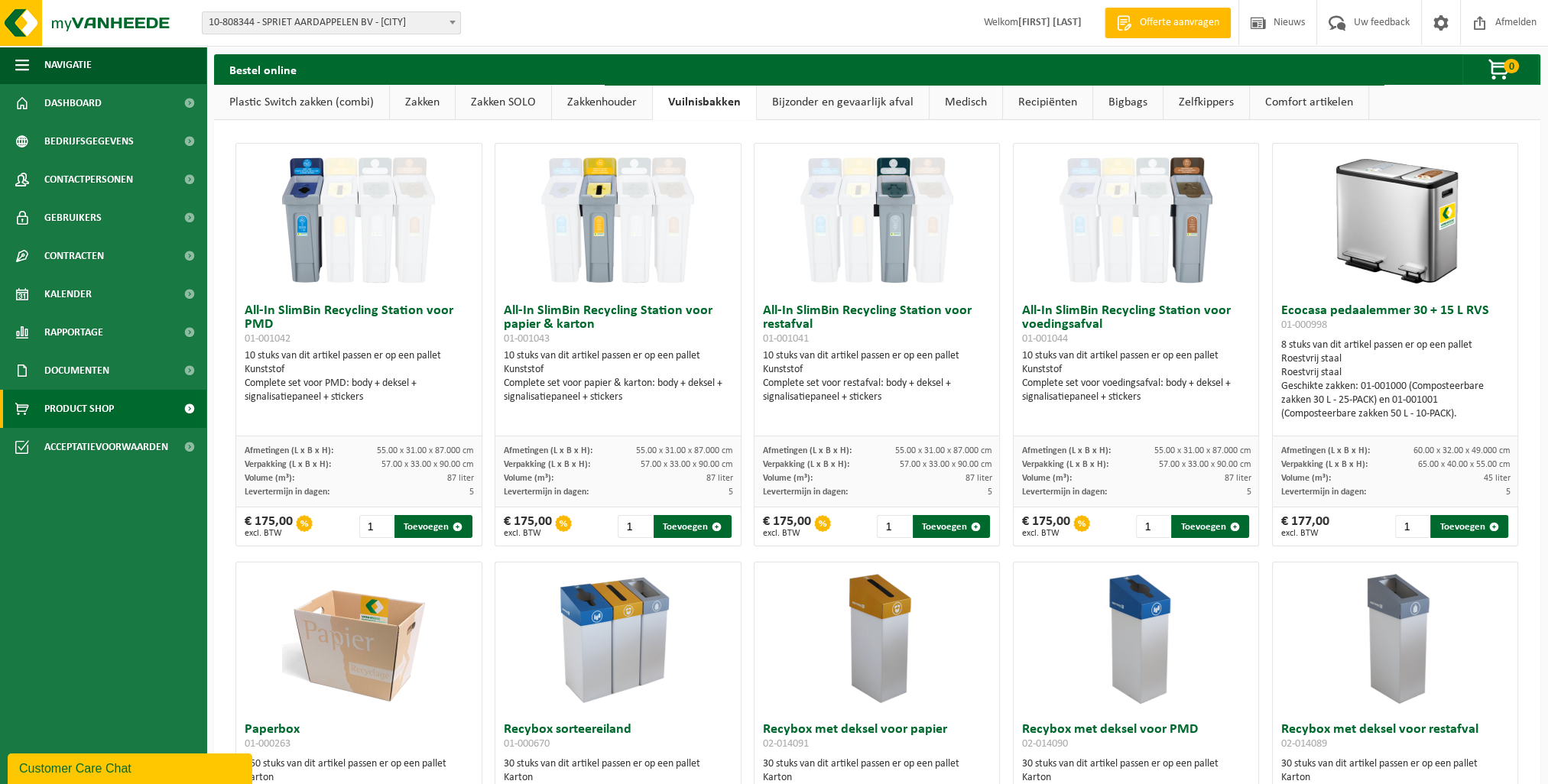 click on "Bijzonder en gevaarlijk afval" at bounding box center (842, 102) 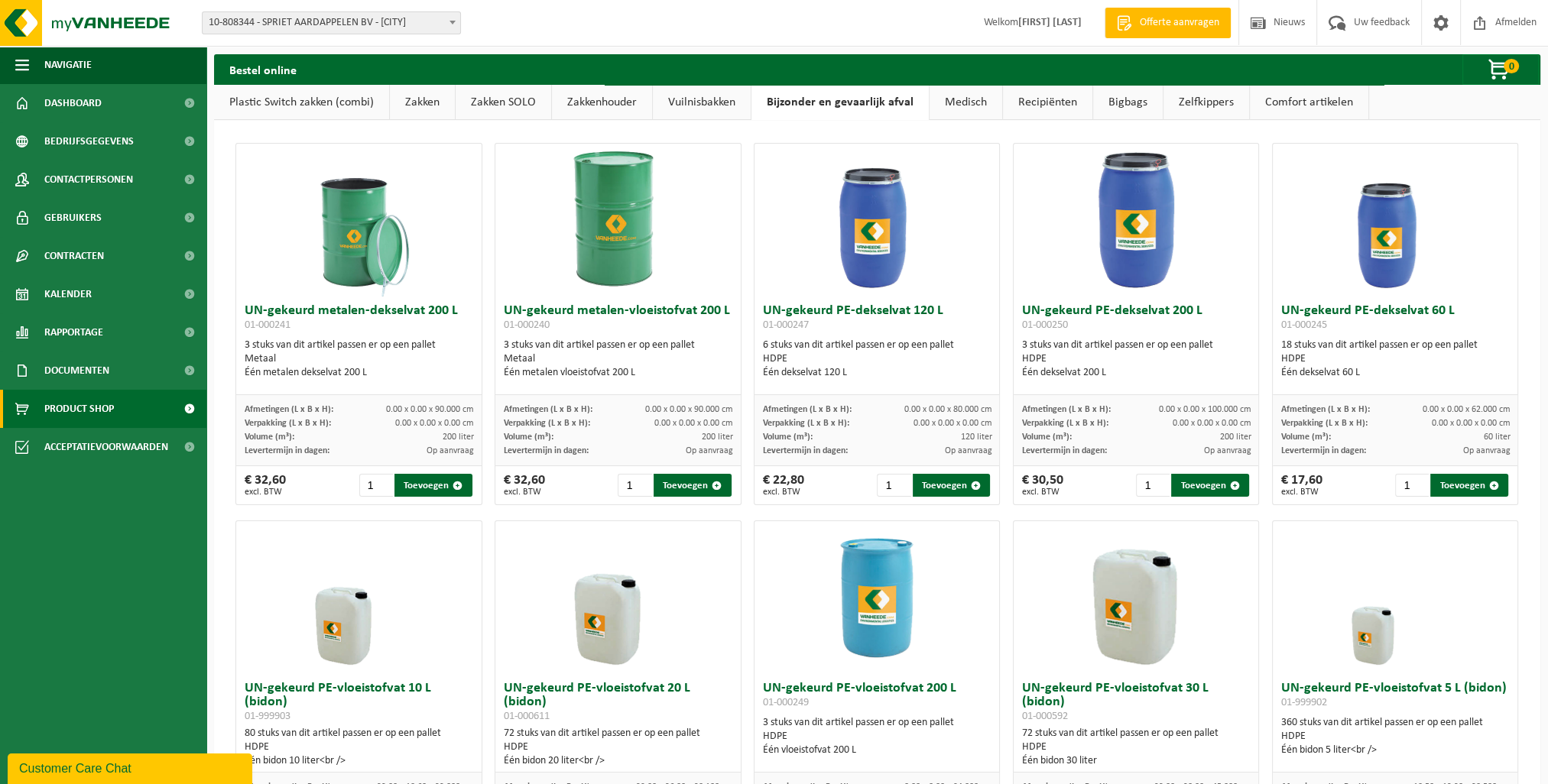 click on "Medisch" at bounding box center [965, 102] 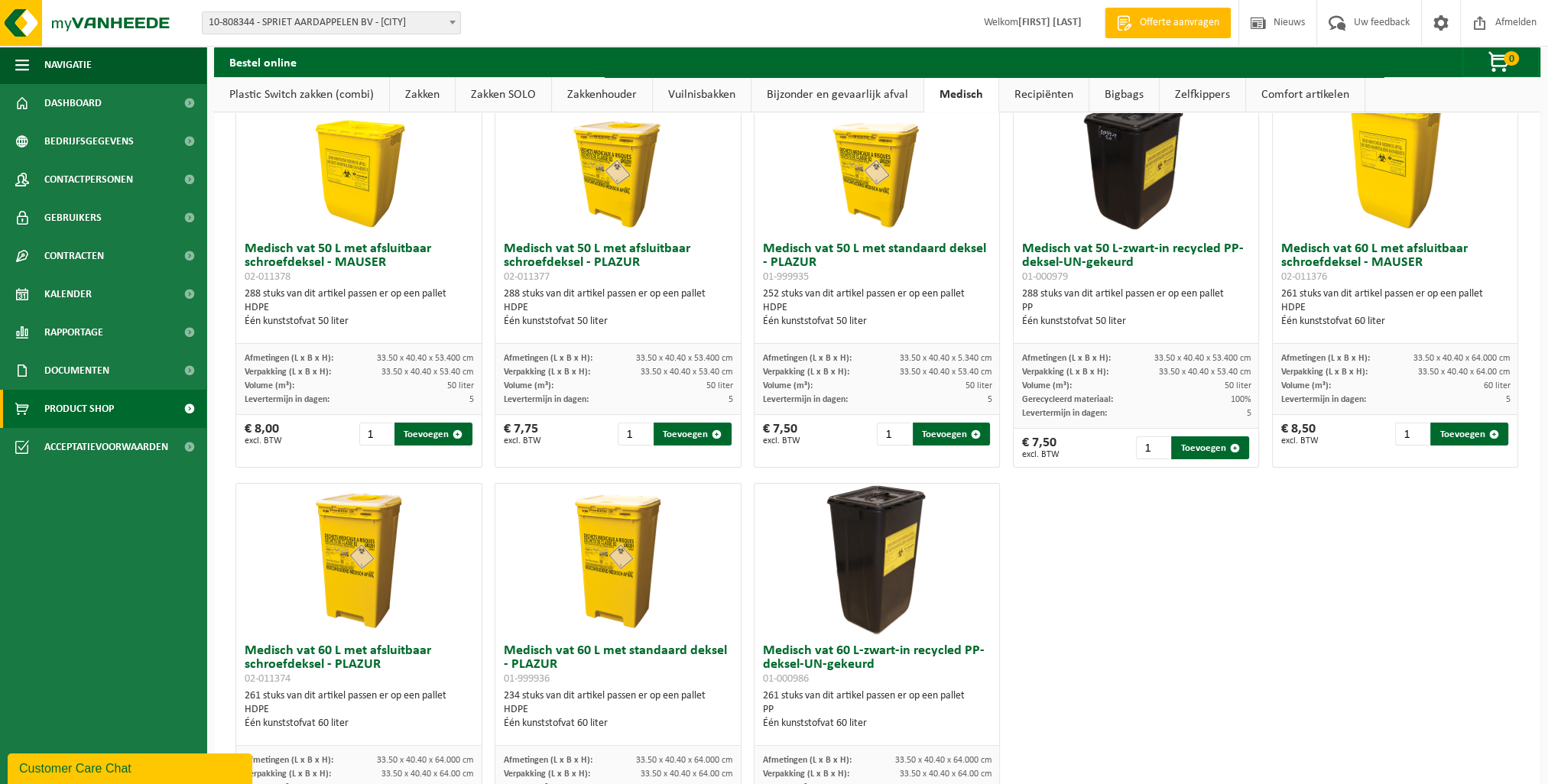 scroll, scrollTop: 280, scrollLeft: 0, axis: vertical 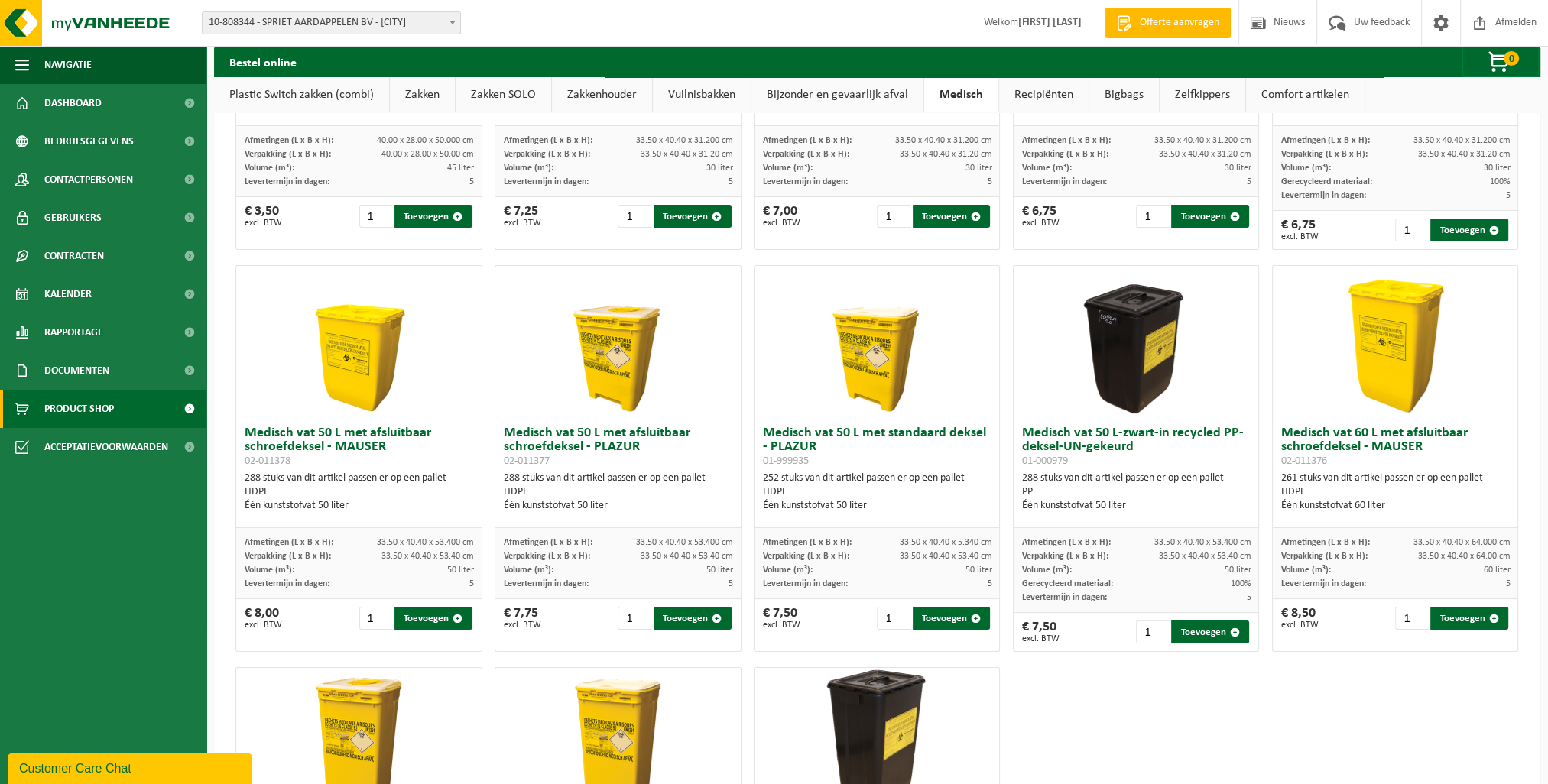 click on "Recipiënten" at bounding box center [1043, 95] 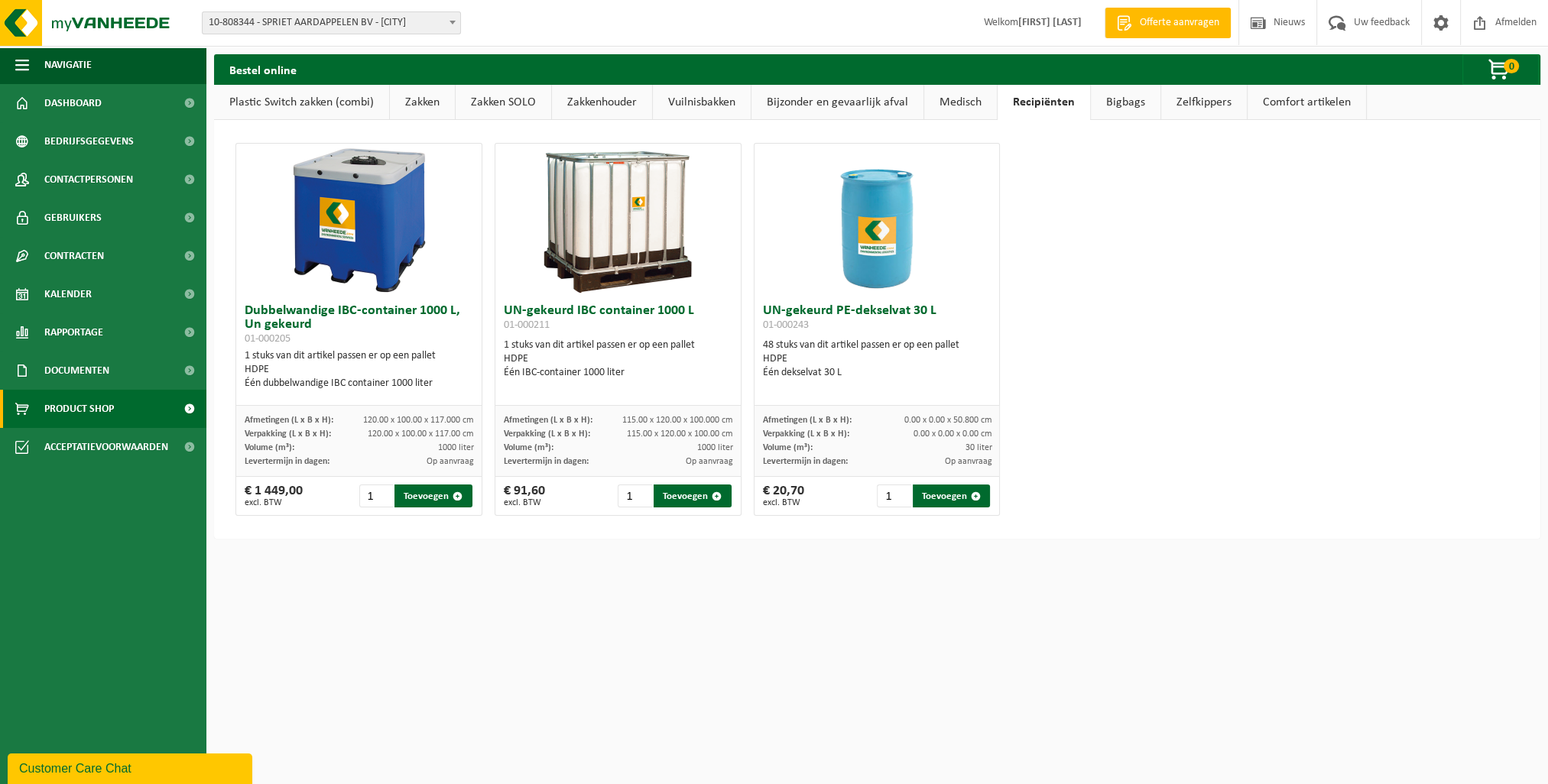 scroll, scrollTop: 0, scrollLeft: 0, axis: both 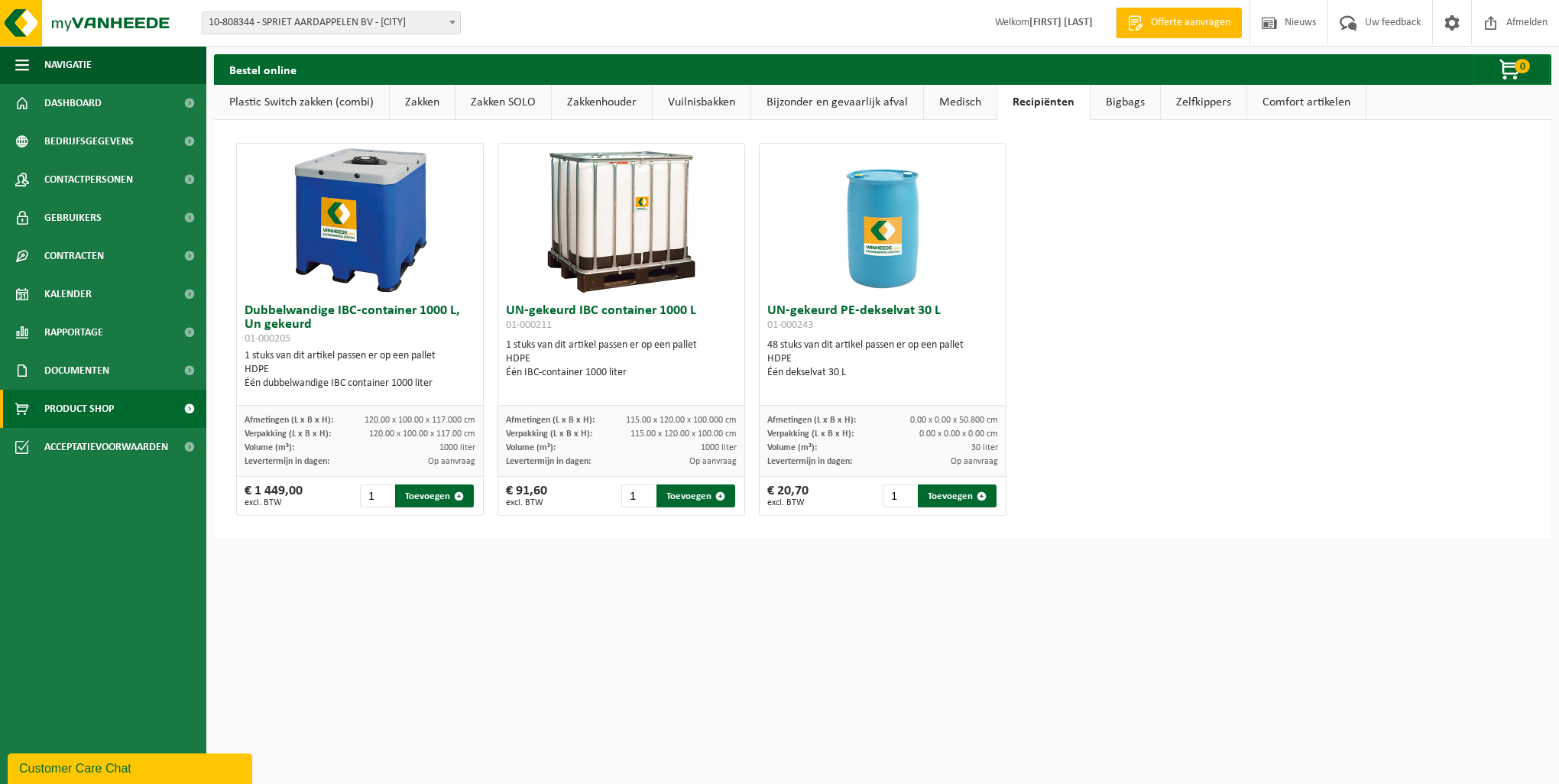 click on "Bigbags" at bounding box center [1125, 102] 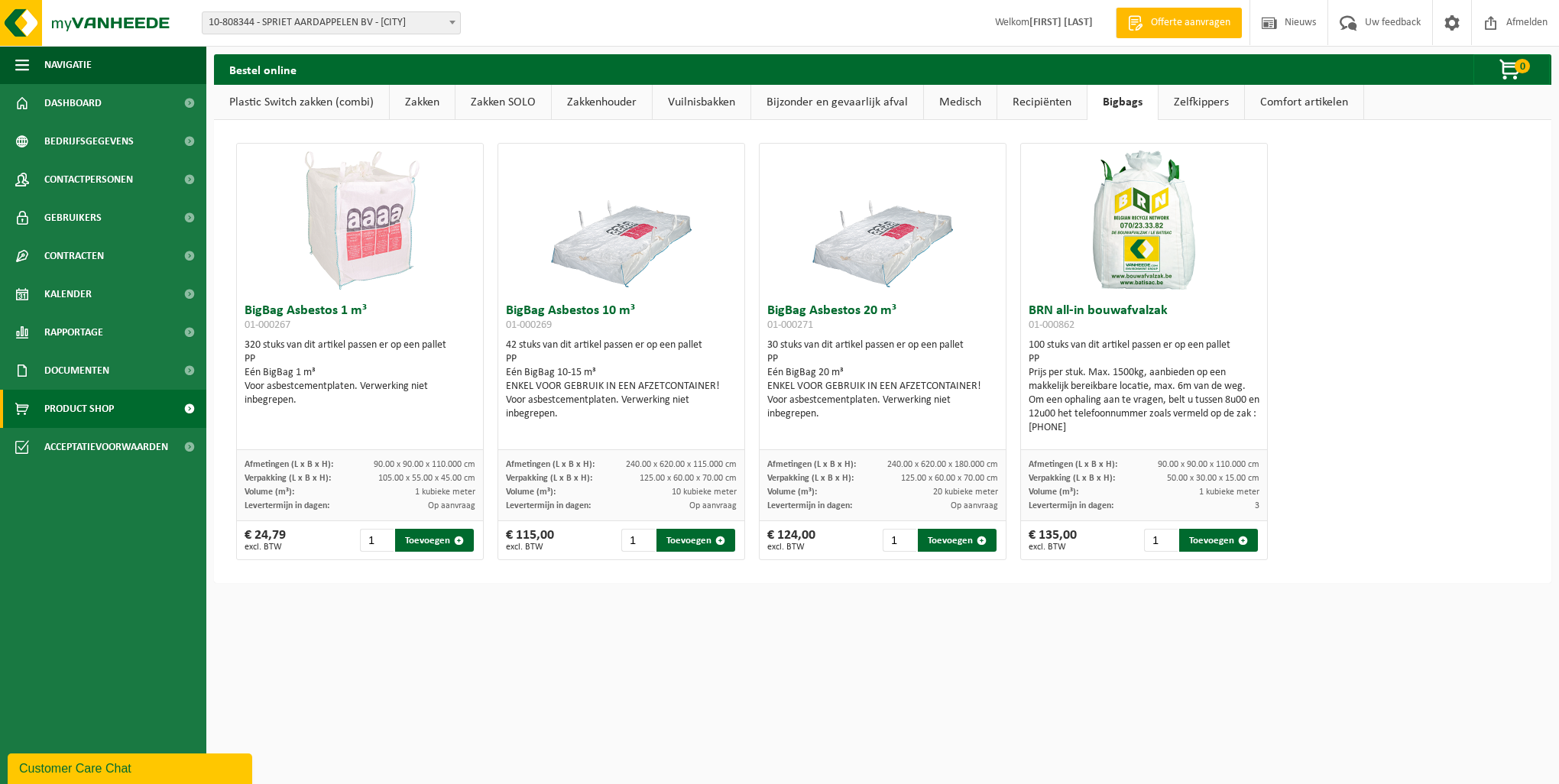 click on "Zelfkippers" at bounding box center [1201, 102] 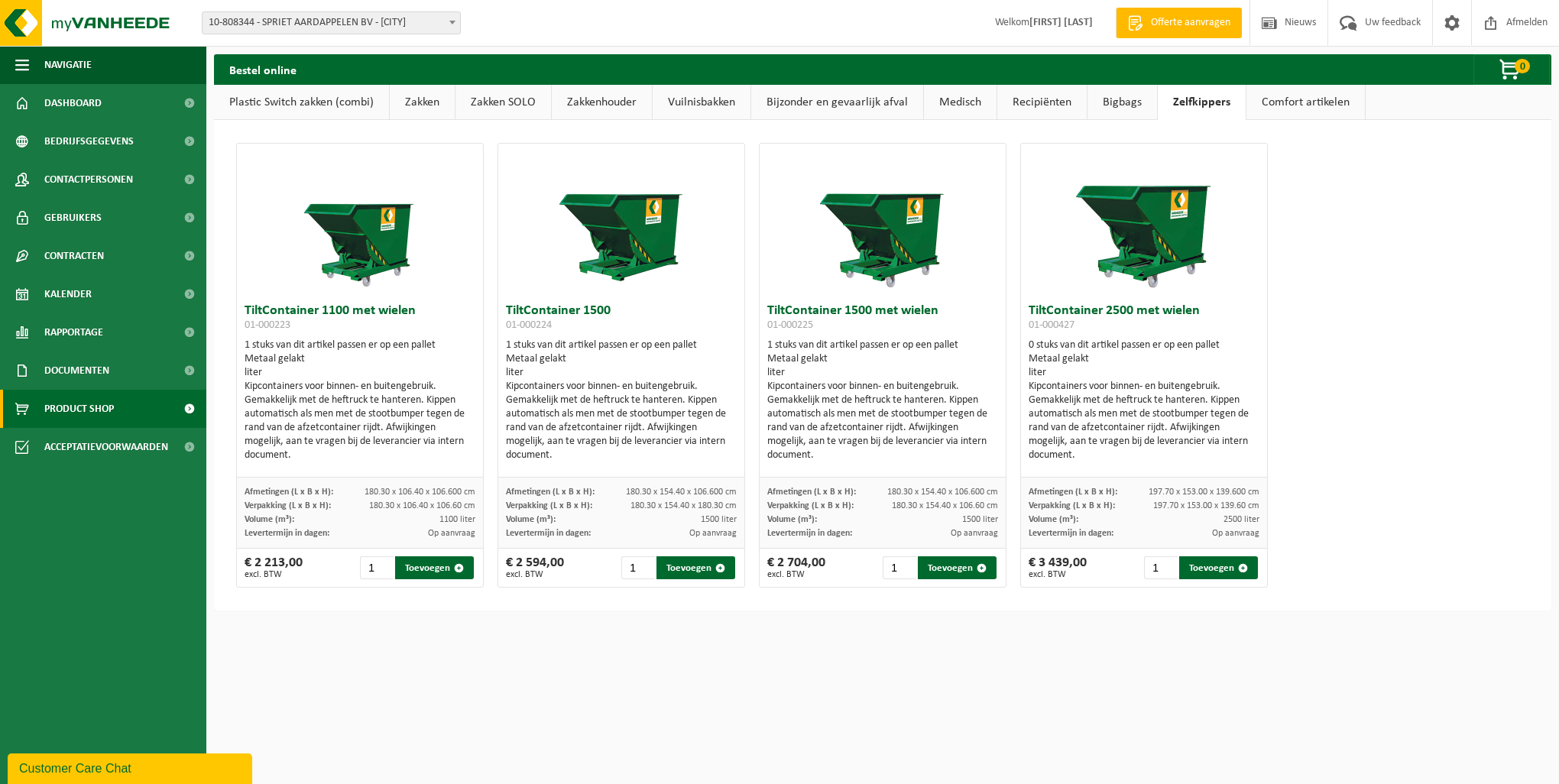 click on "Comfort artikelen" at bounding box center (1305, 102) 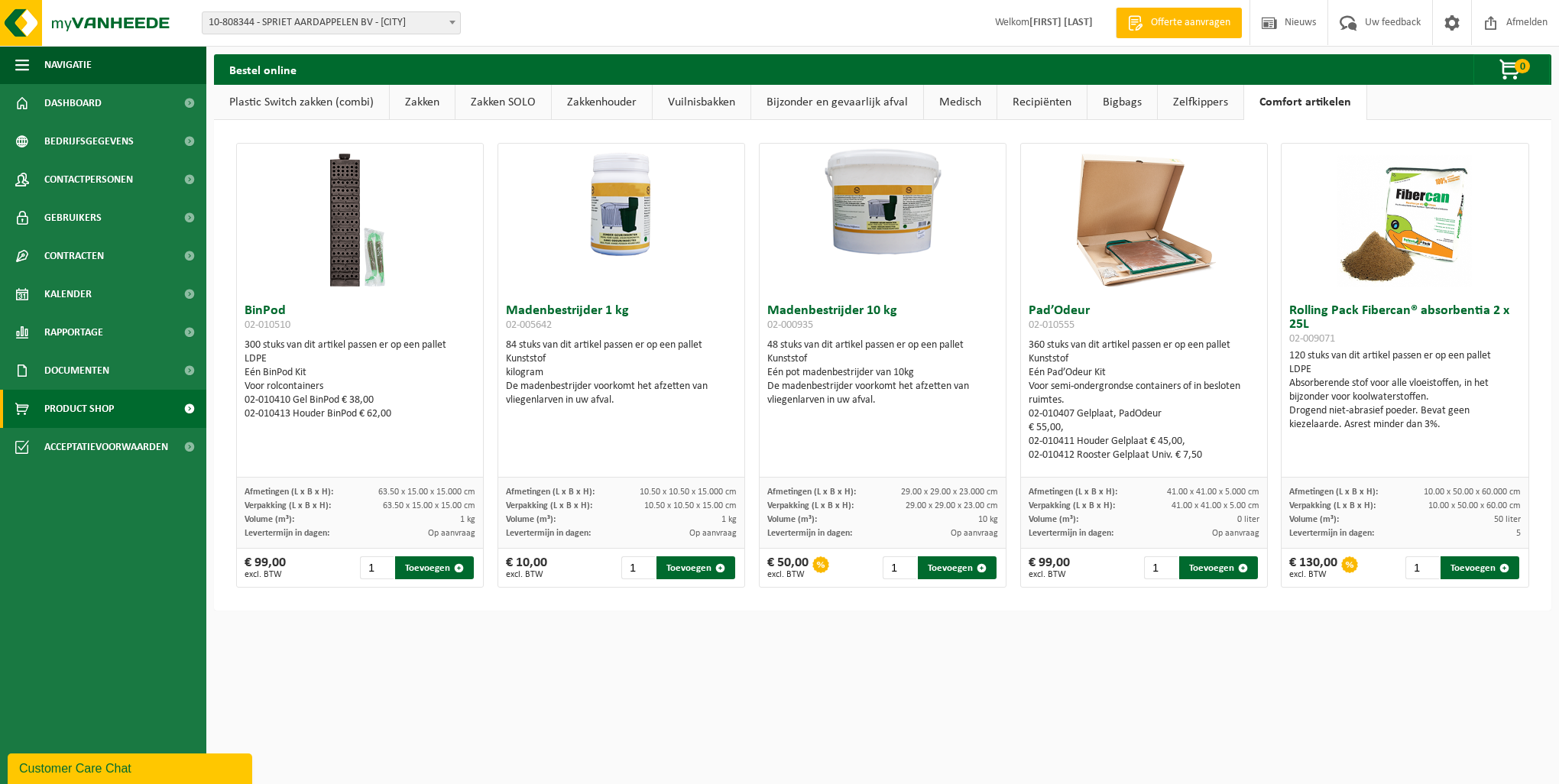 click on "Zelfkippers" at bounding box center [1201, 102] 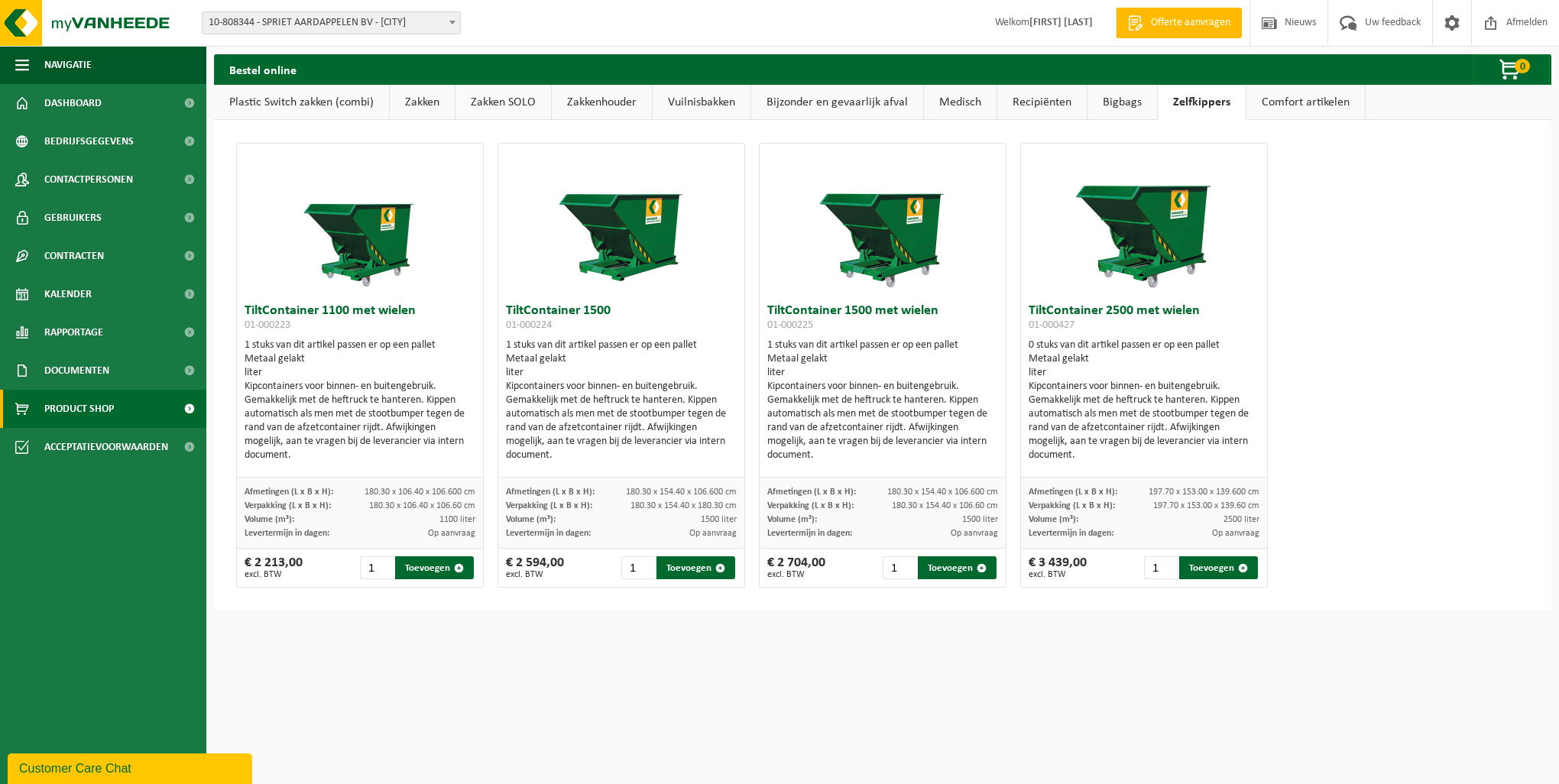 click on "Medisch" at bounding box center [960, 102] 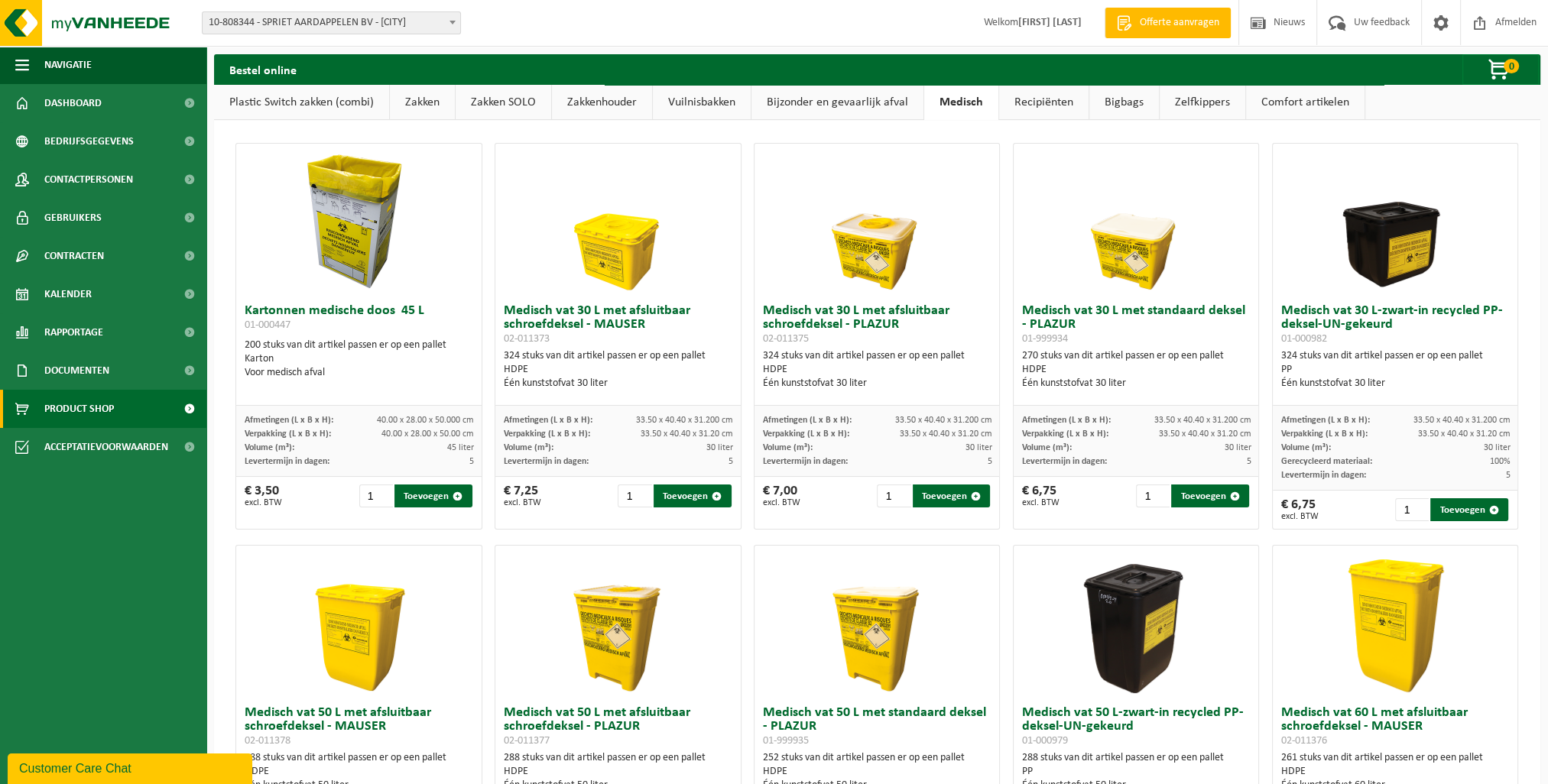 click on "Bijzonder en gevaarlijk afval" at bounding box center [837, 102] 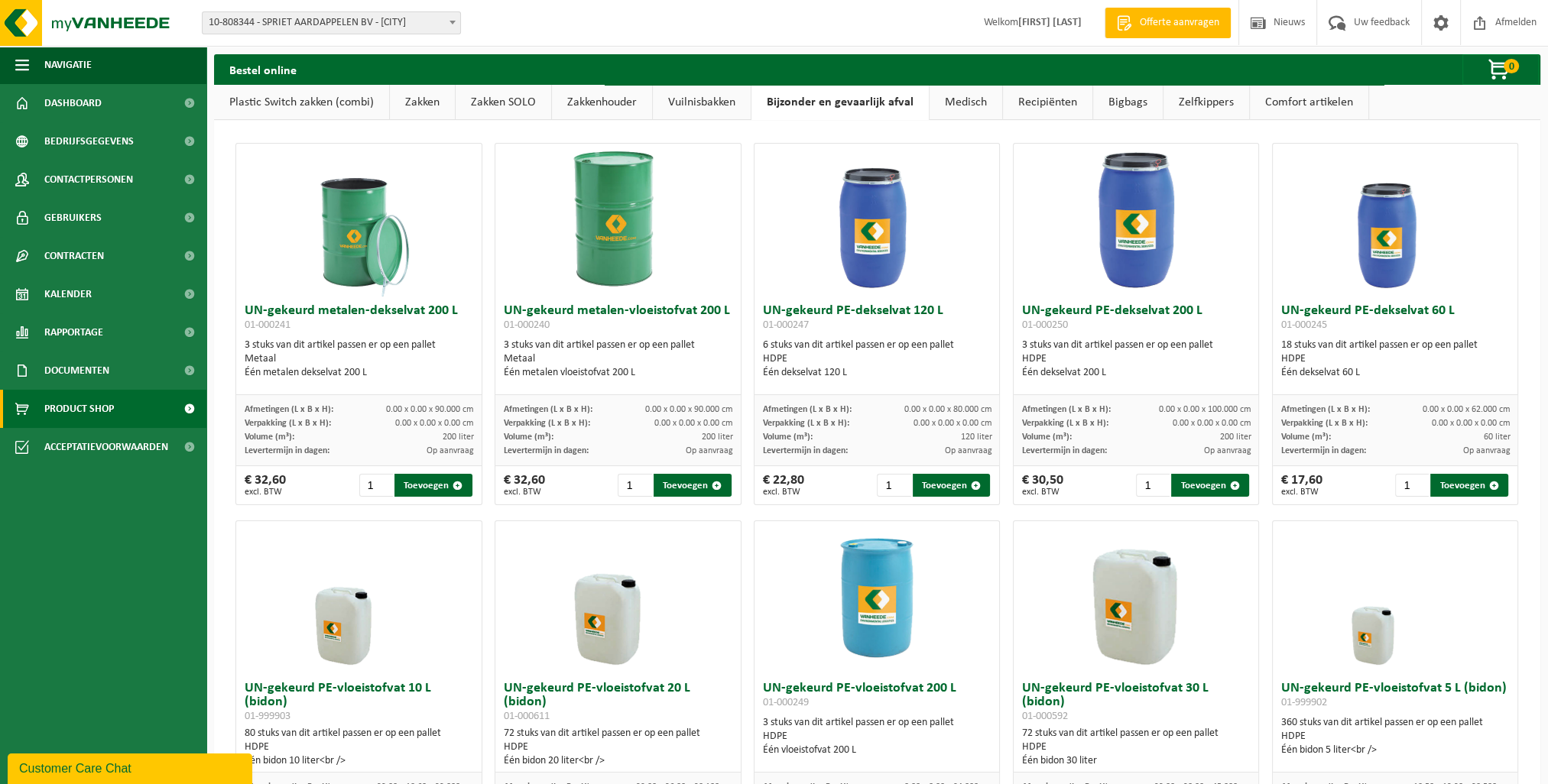 click on "Vuilnisbakken" at bounding box center [702, 102] 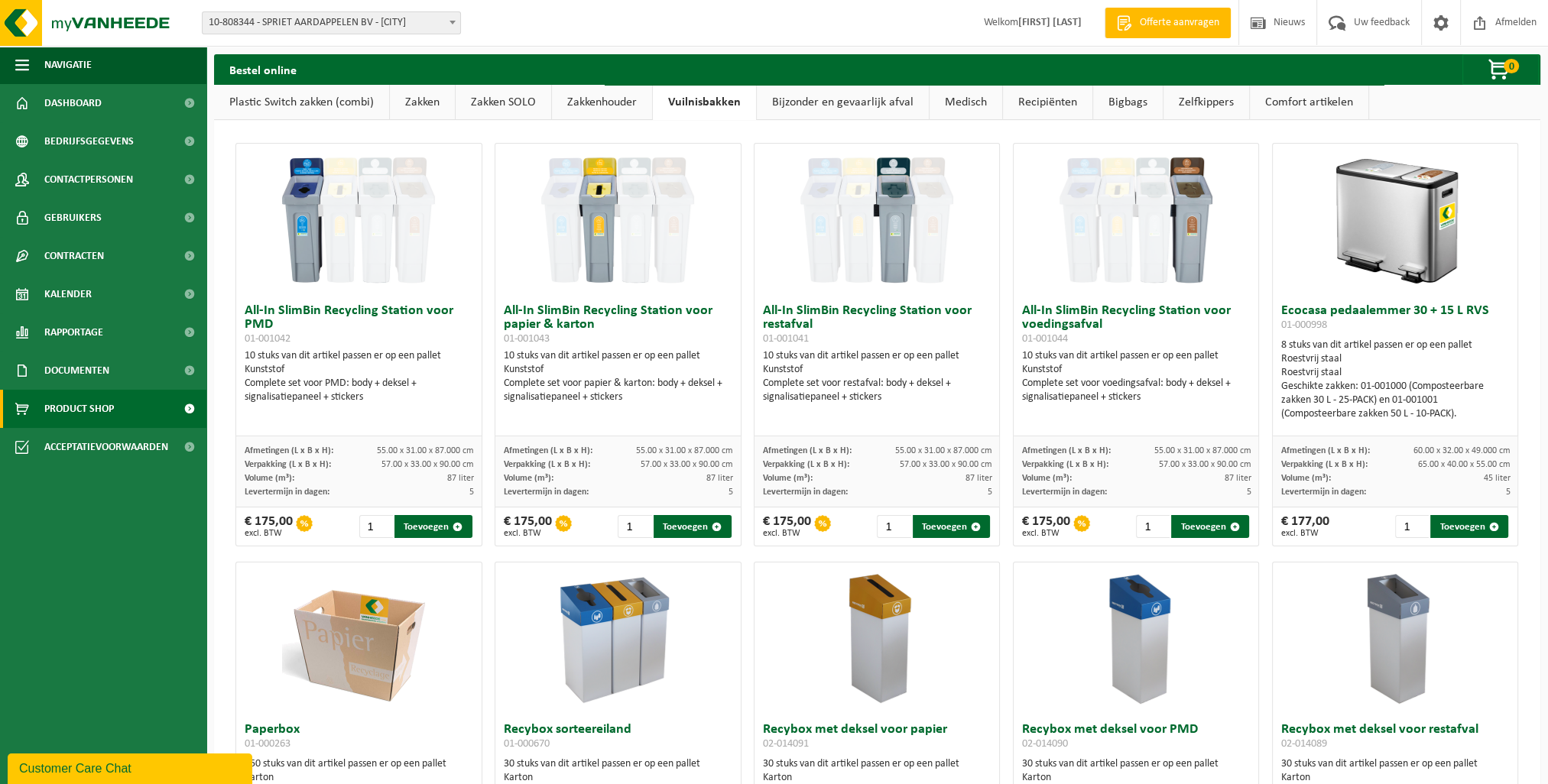 click on "Zakkenhouder" at bounding box center [602, 102] 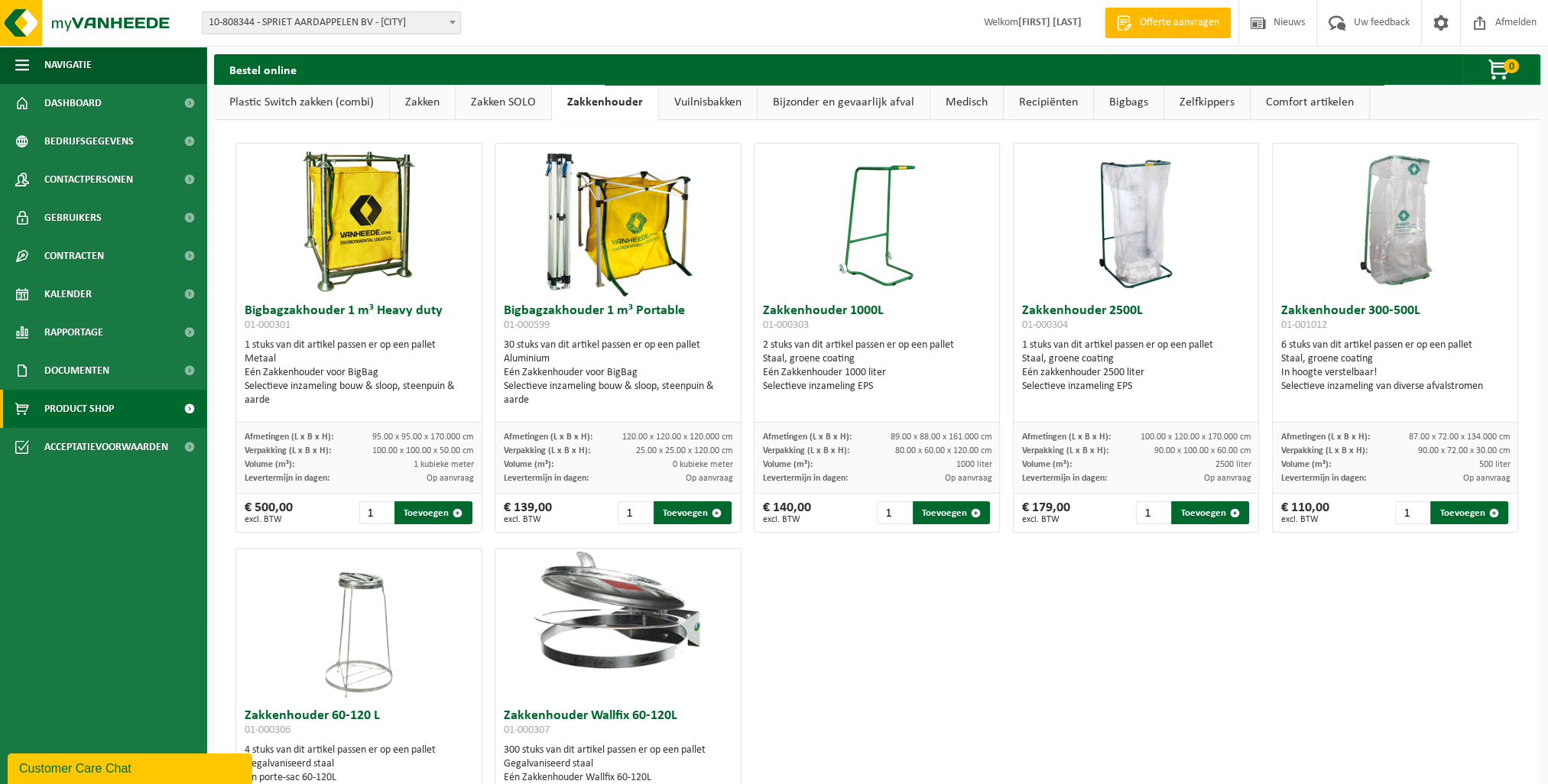 click on "Zakken SOLO" at bounding box center [503, 102] 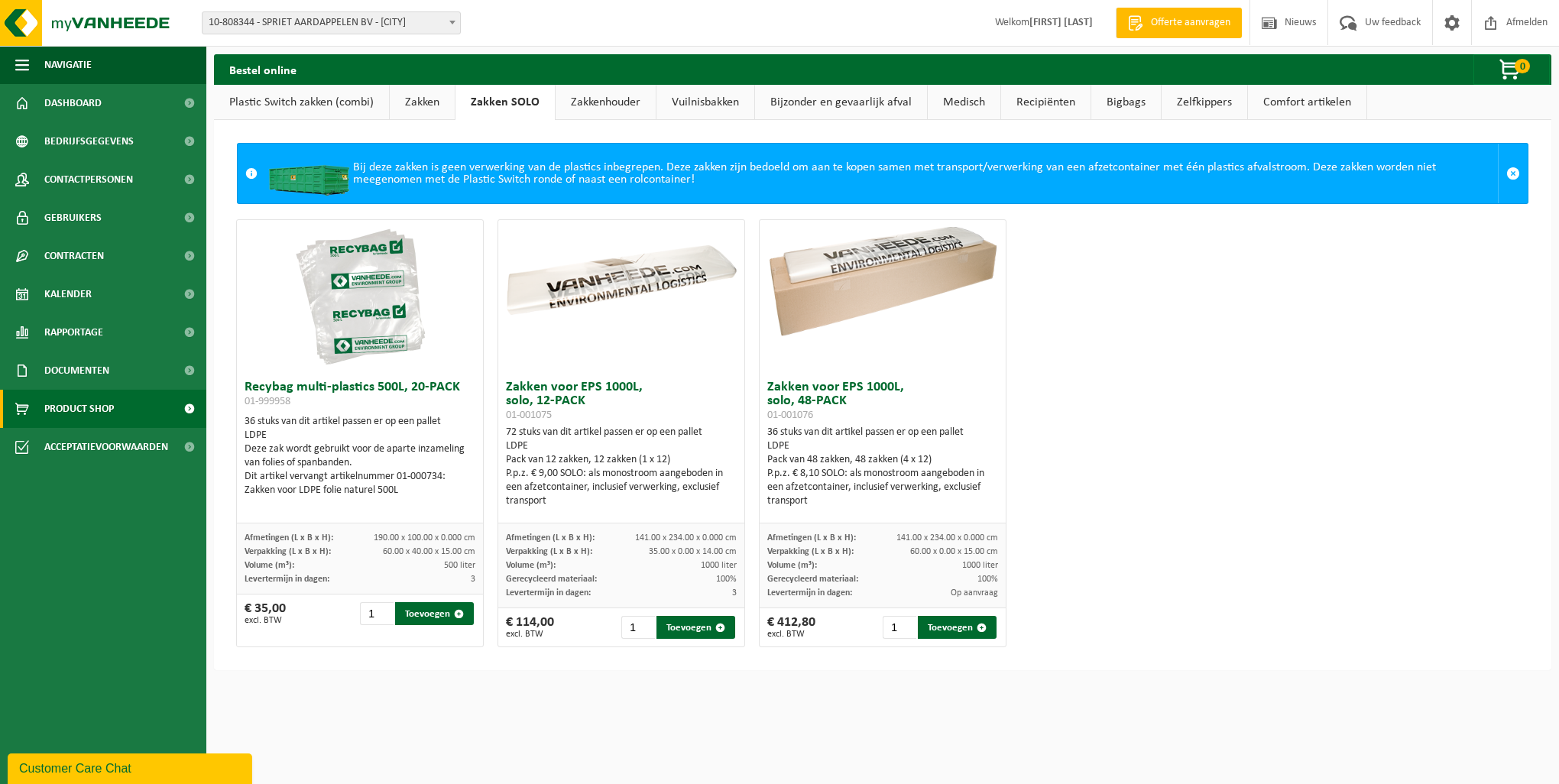 click on "Zakken" at bounding box center (422, 102) 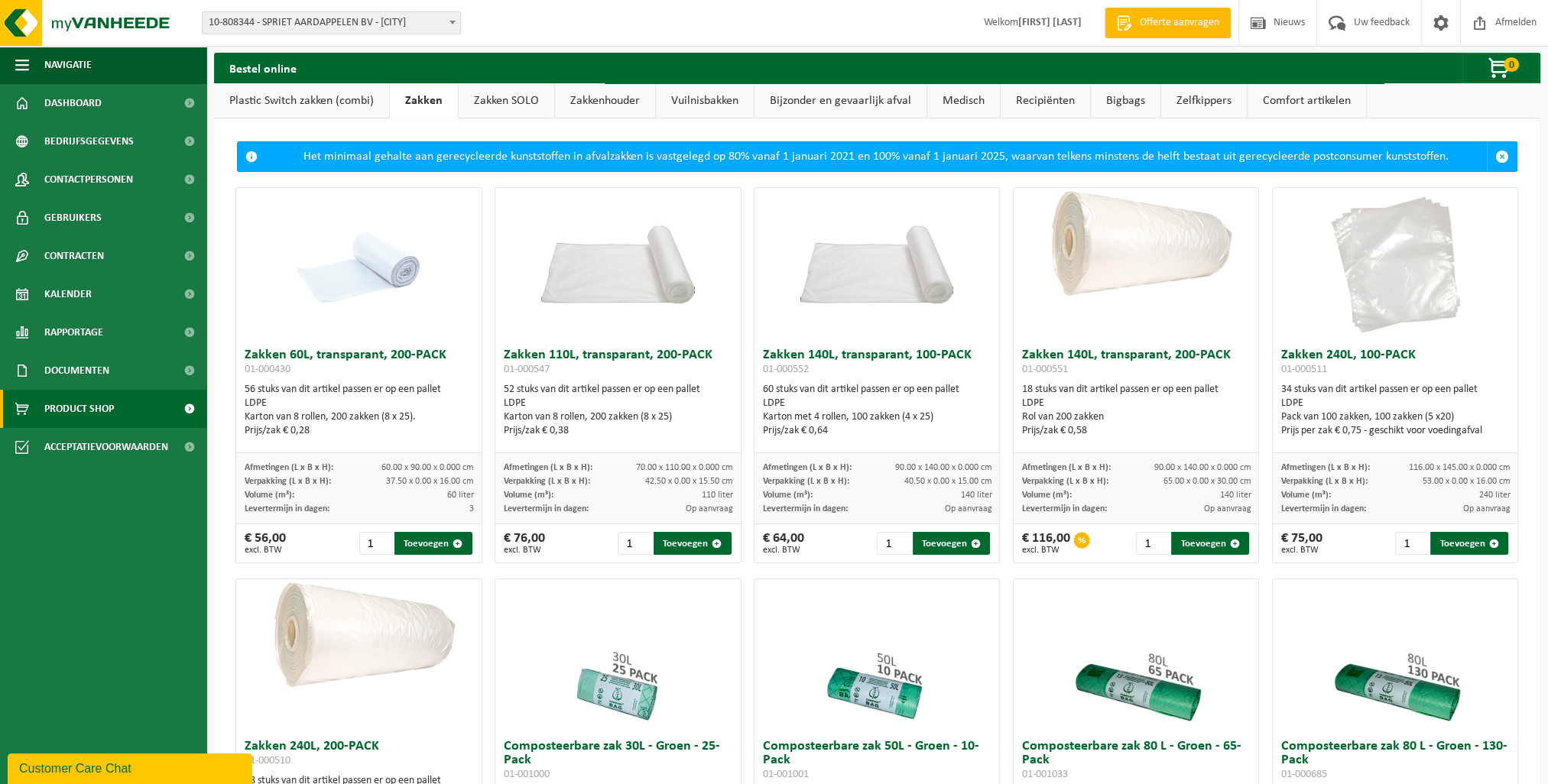 scroll, scrollTop: 0, scrollLeft: 0, axis: both 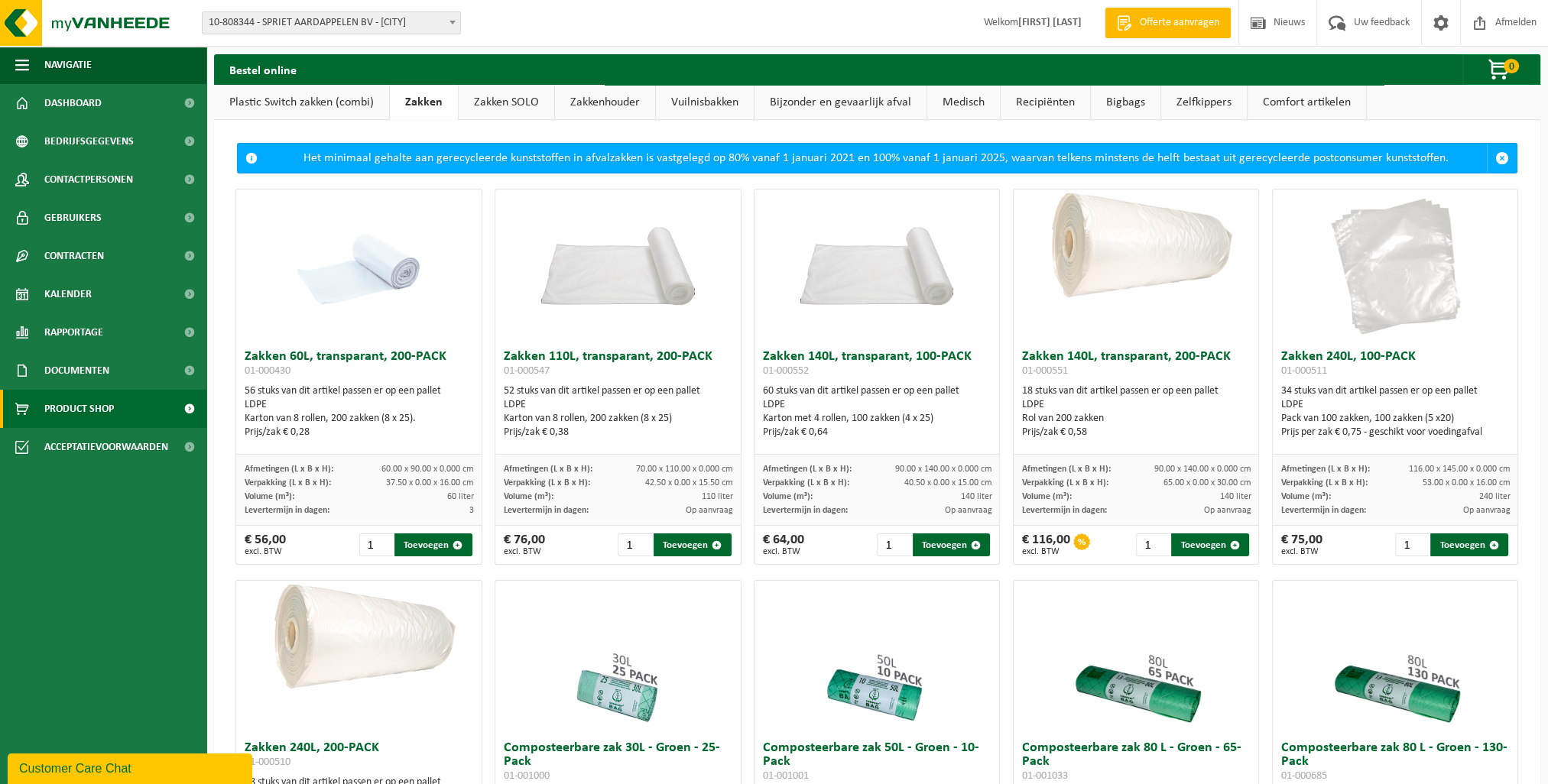click on "Plastic Switch zakken (combi)" at bounding box center (301, 102) 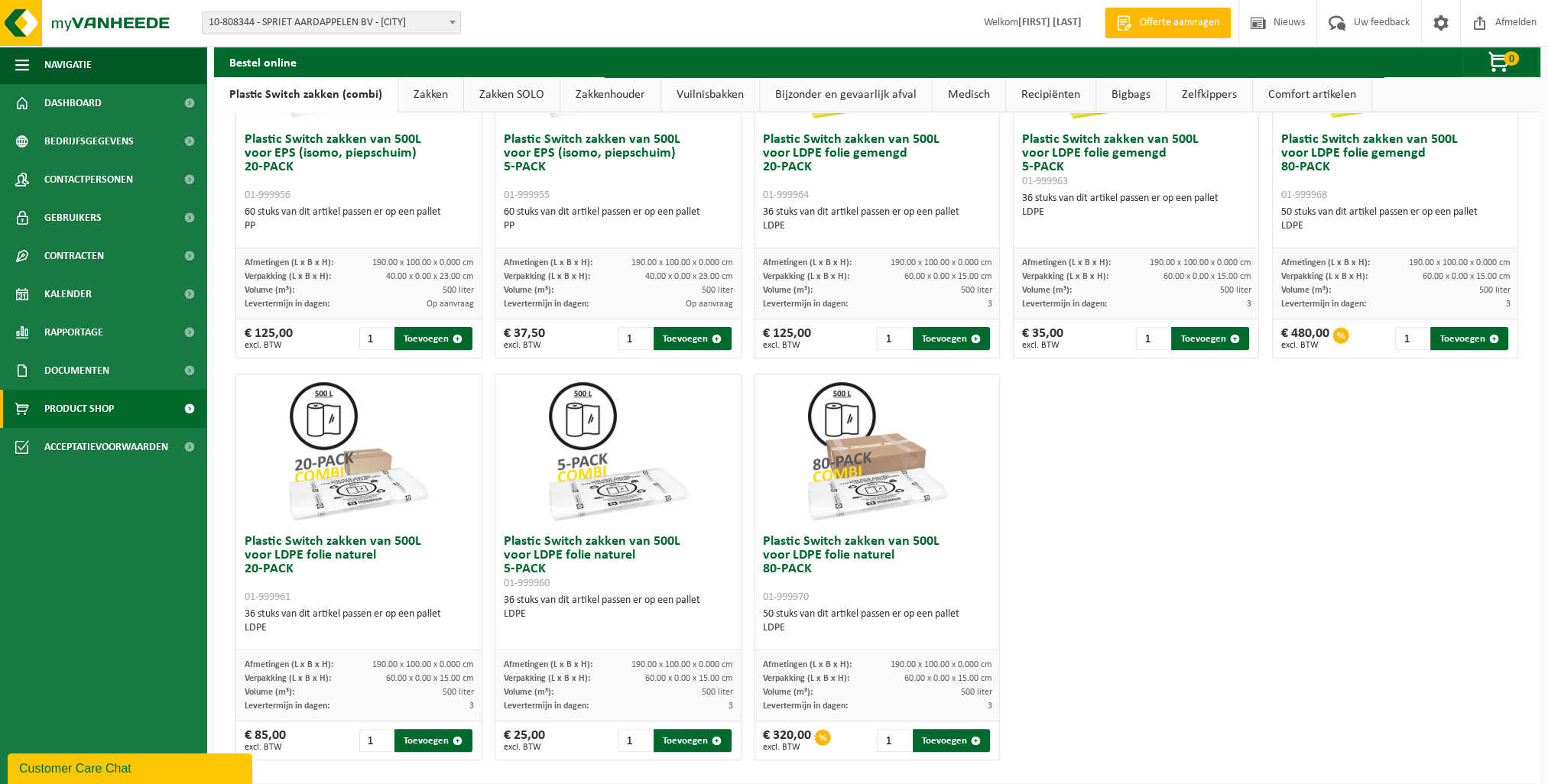scroll, scrollTop: 648, scrollLeft: 0, axis: vertical 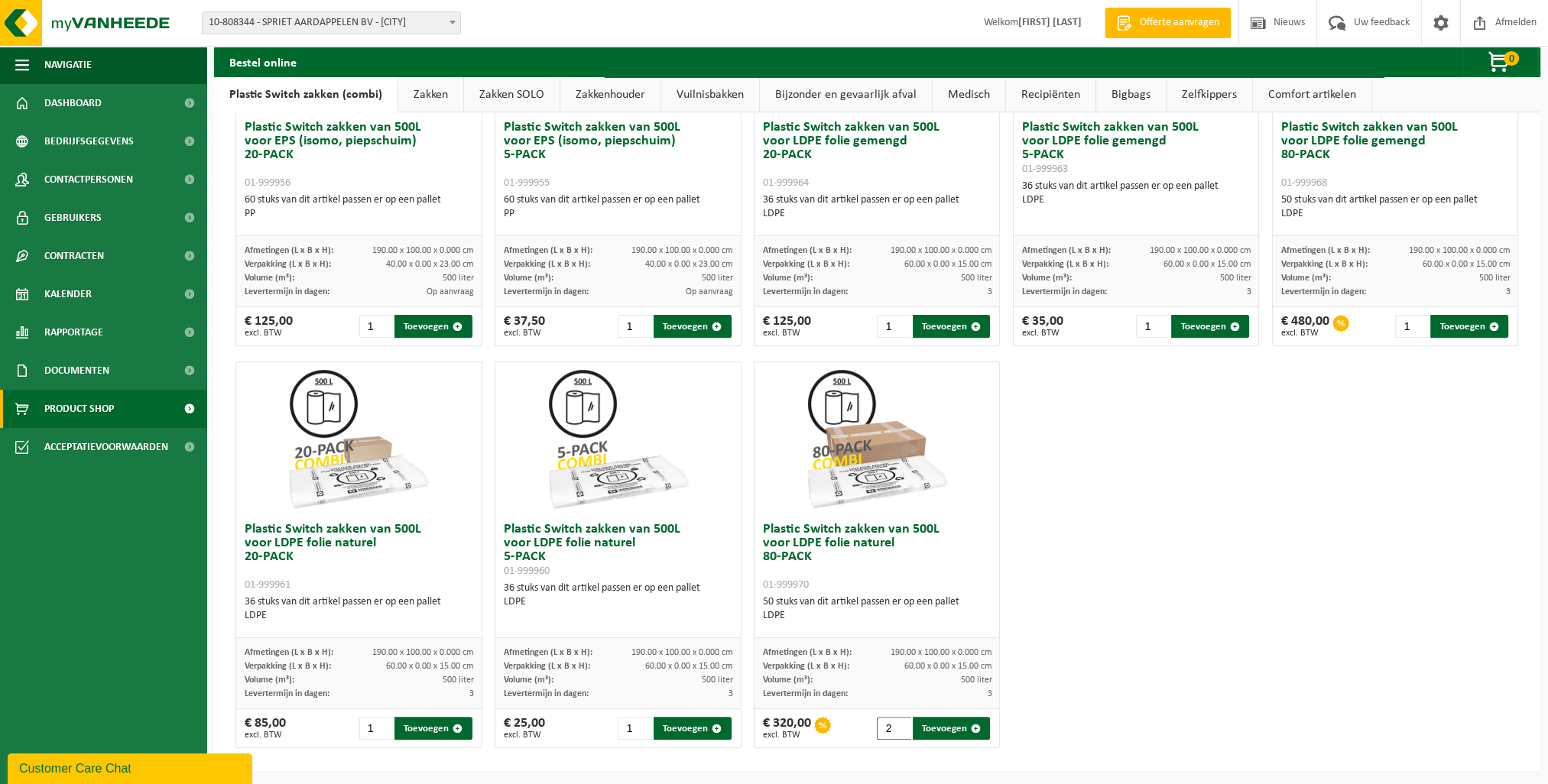 click on "2" at bounding box center (894, 728) 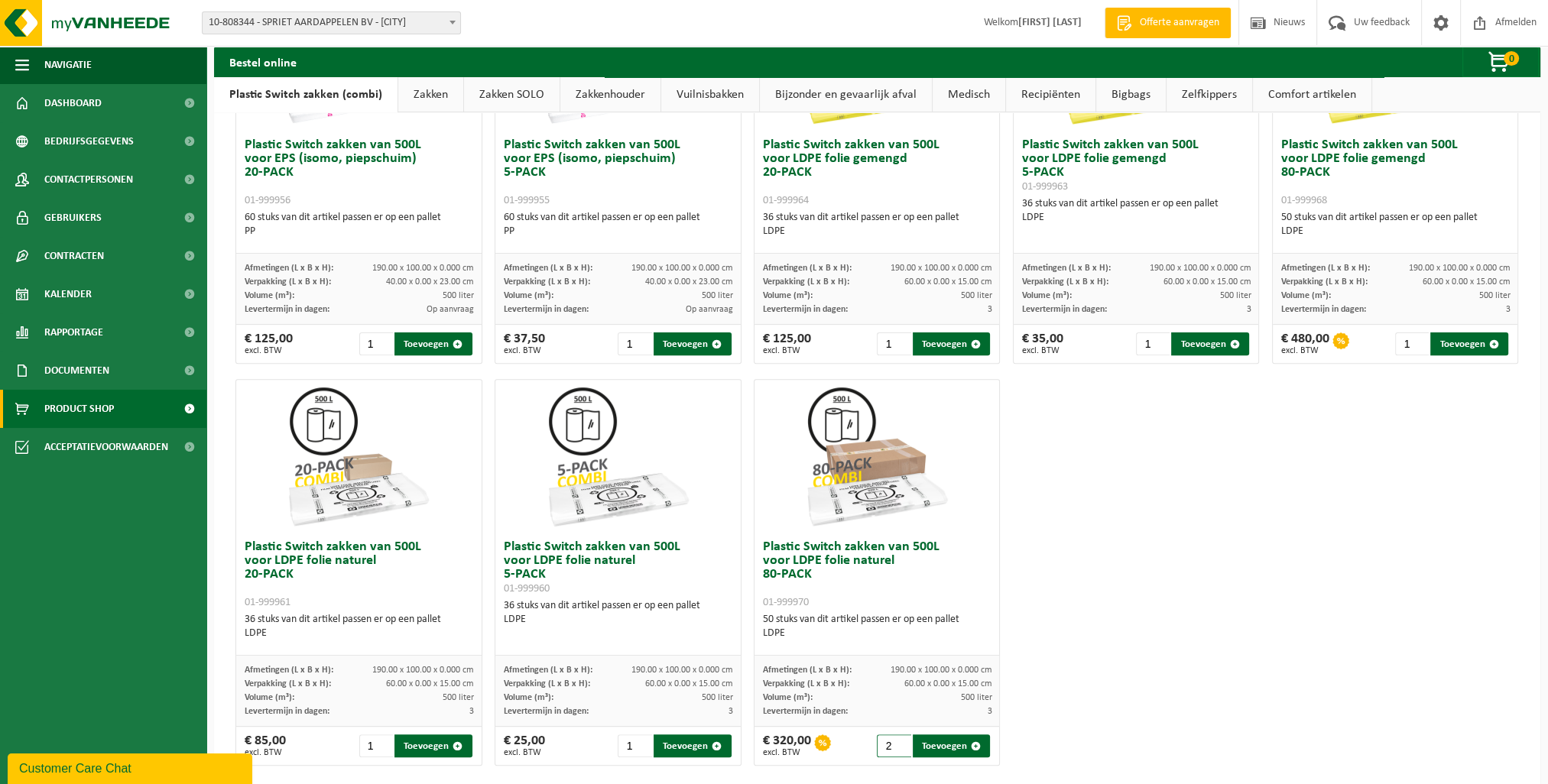 scroll, scrollTop: 648, scrollLeft: 0, axis: vertical 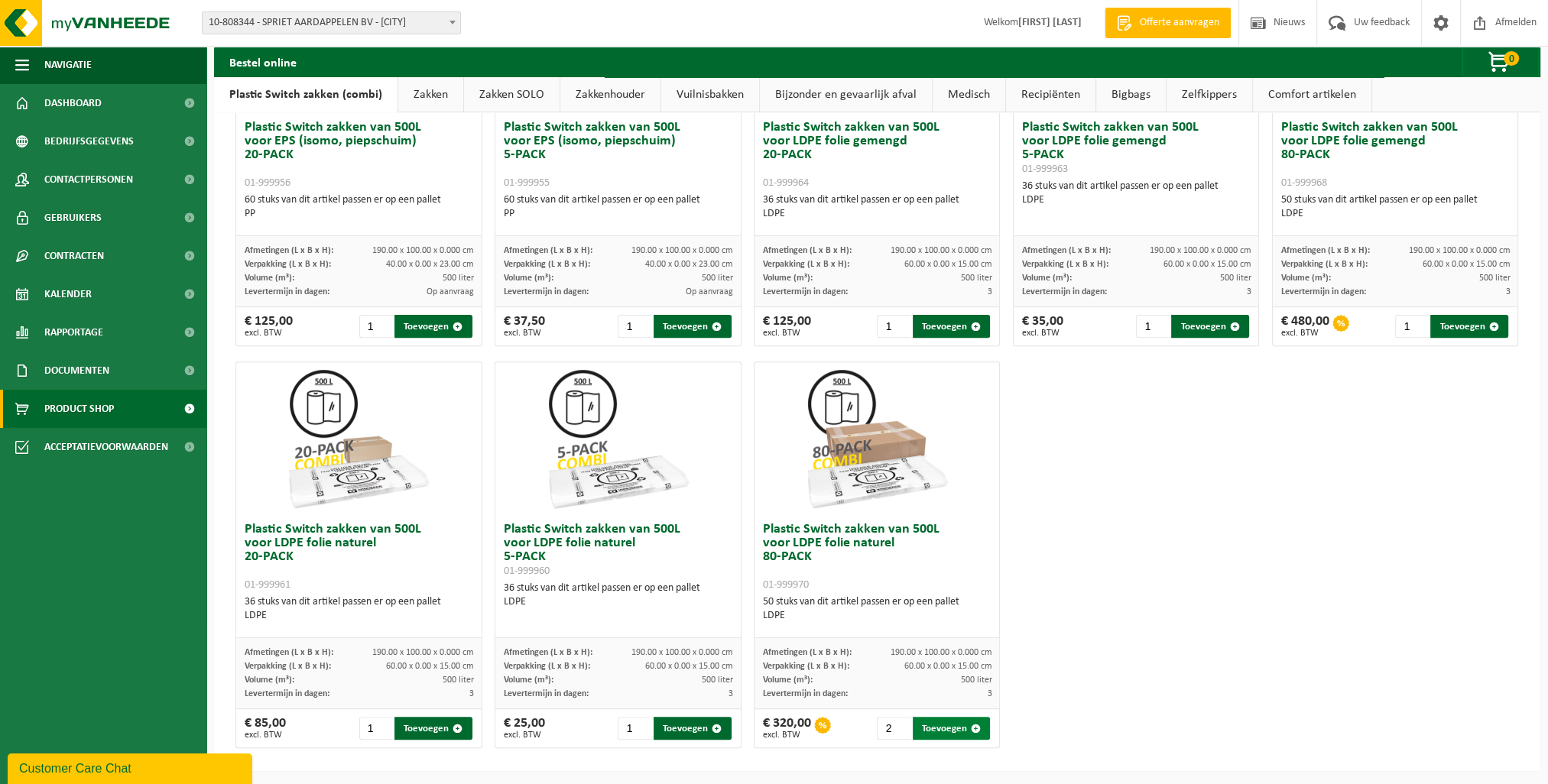 click on "Toevoegen" at bounding box center (952, 728) 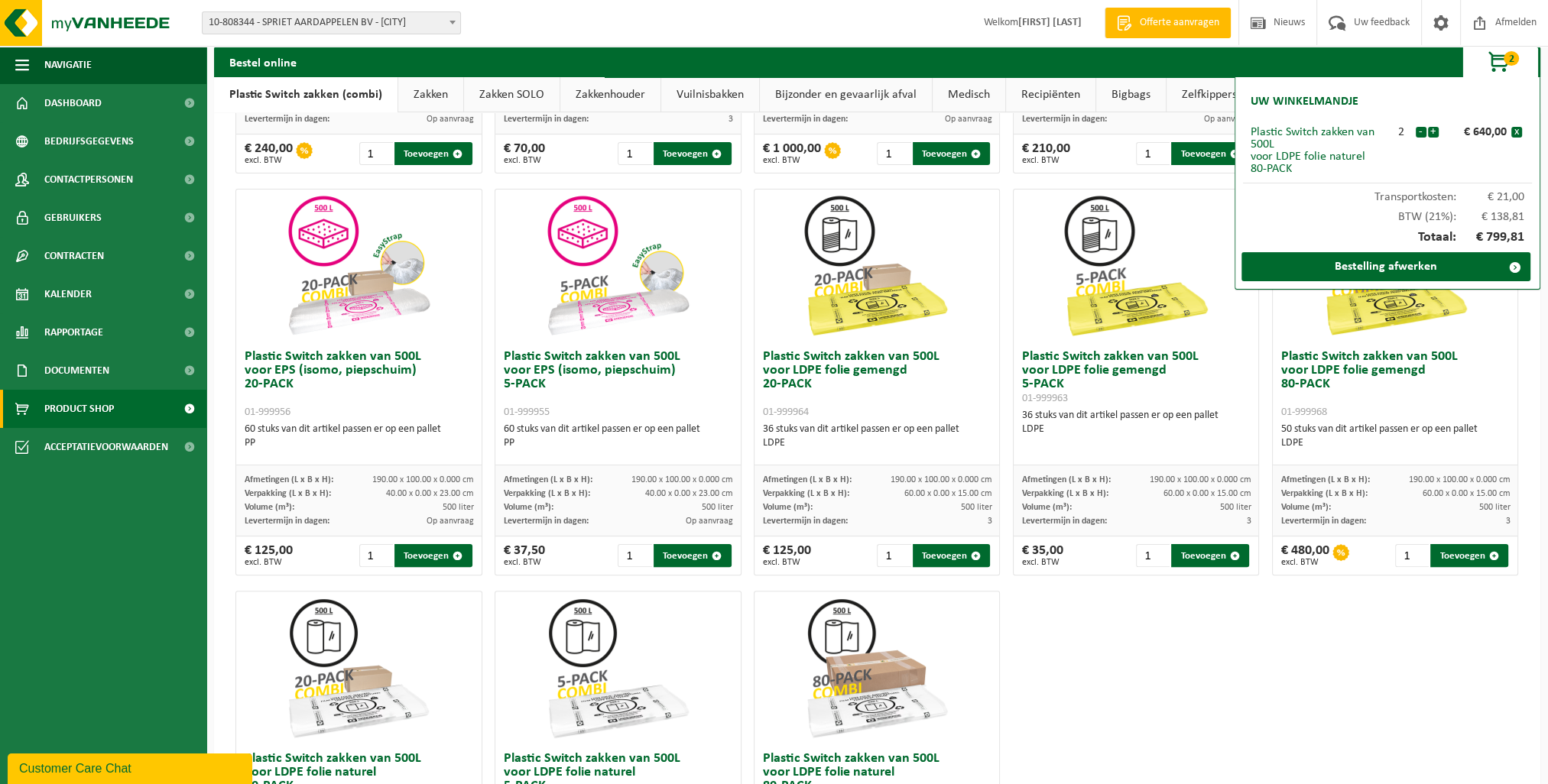 scroll, scrollTop: 342, scrollLeft: 0, axis: vertical 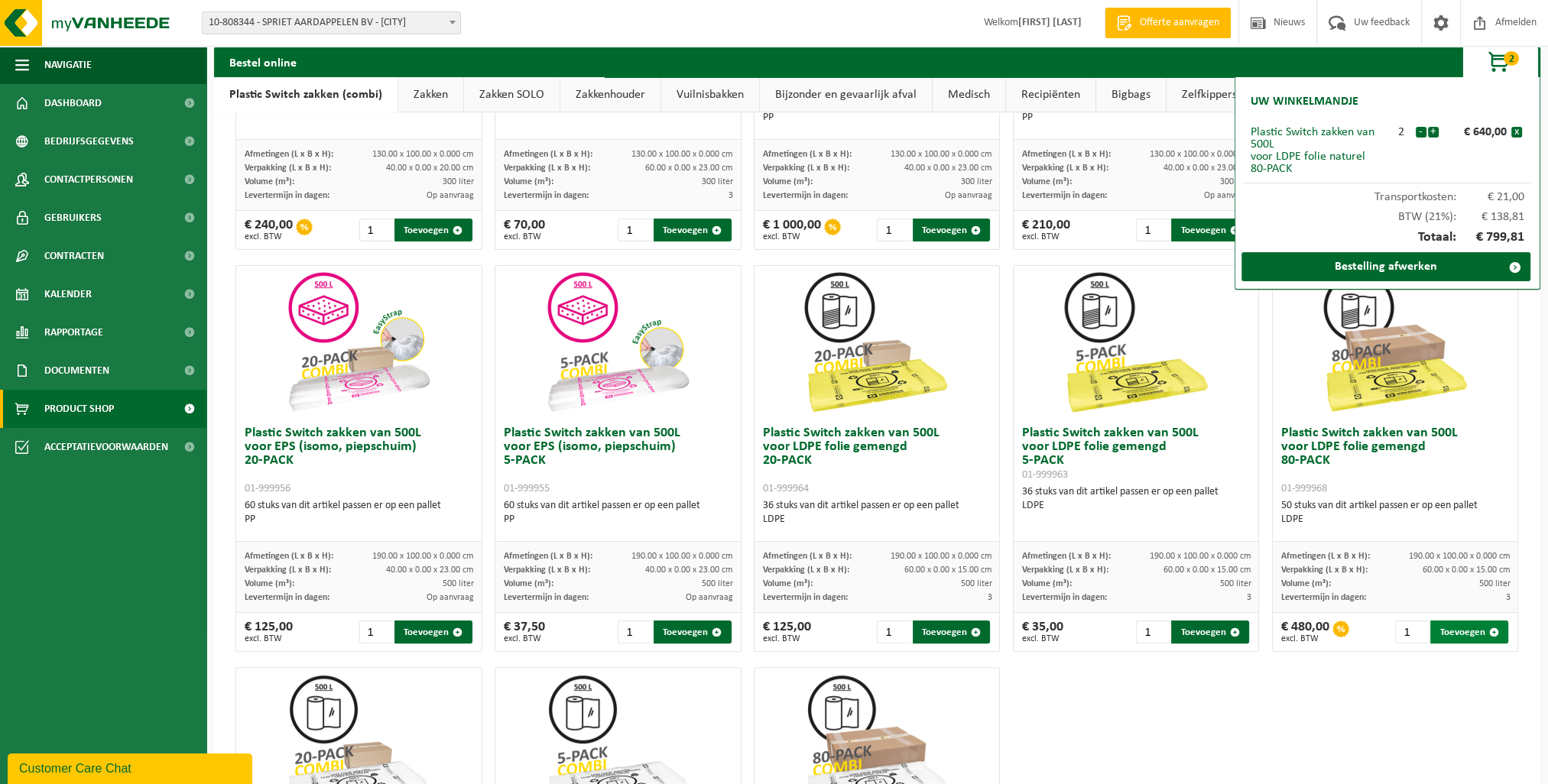 click on "Toevoegen" at bounding box center [1469, 632] 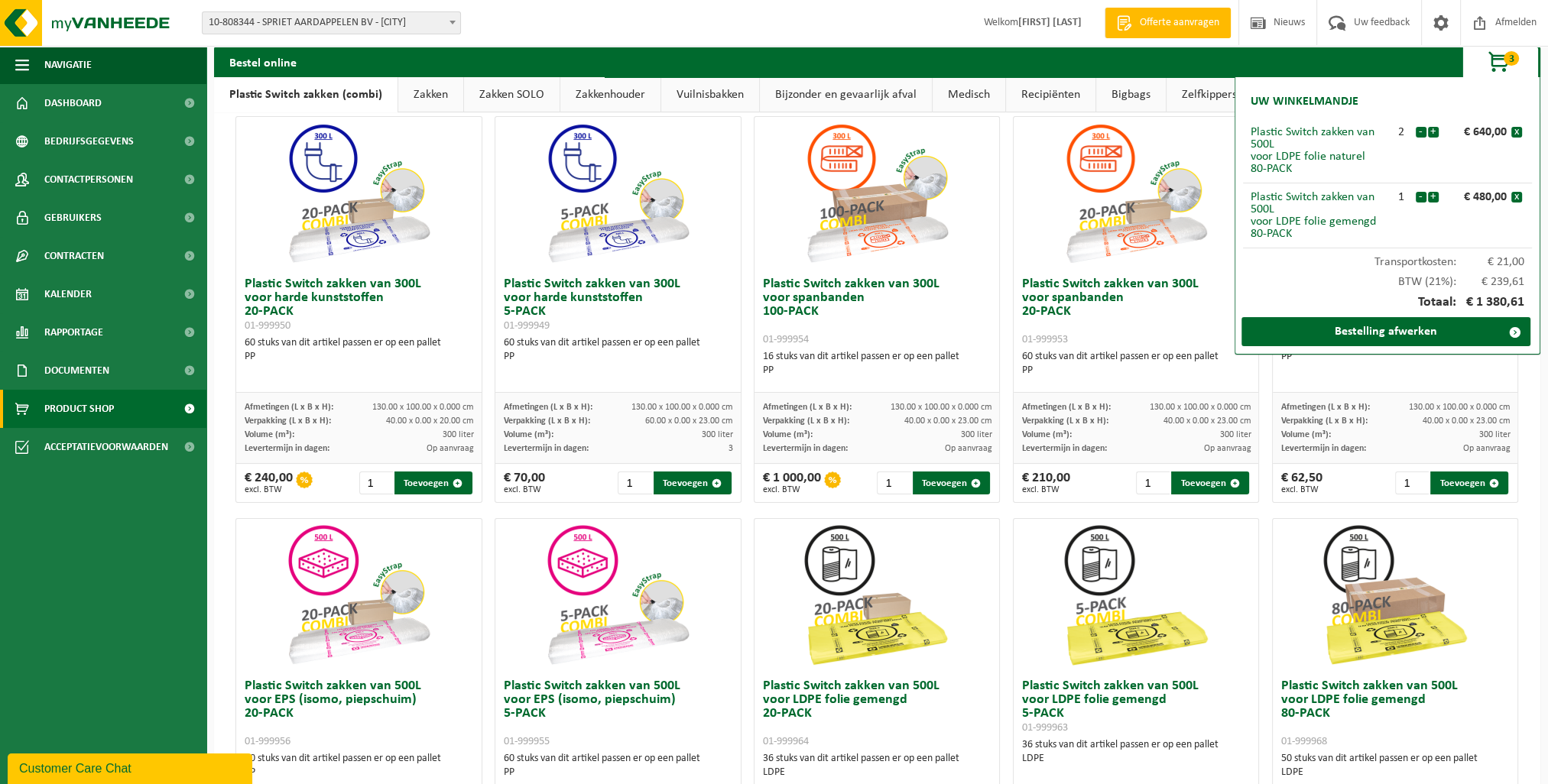 scroll, scrollTop: 0, scrollLeft: 0, axis: both 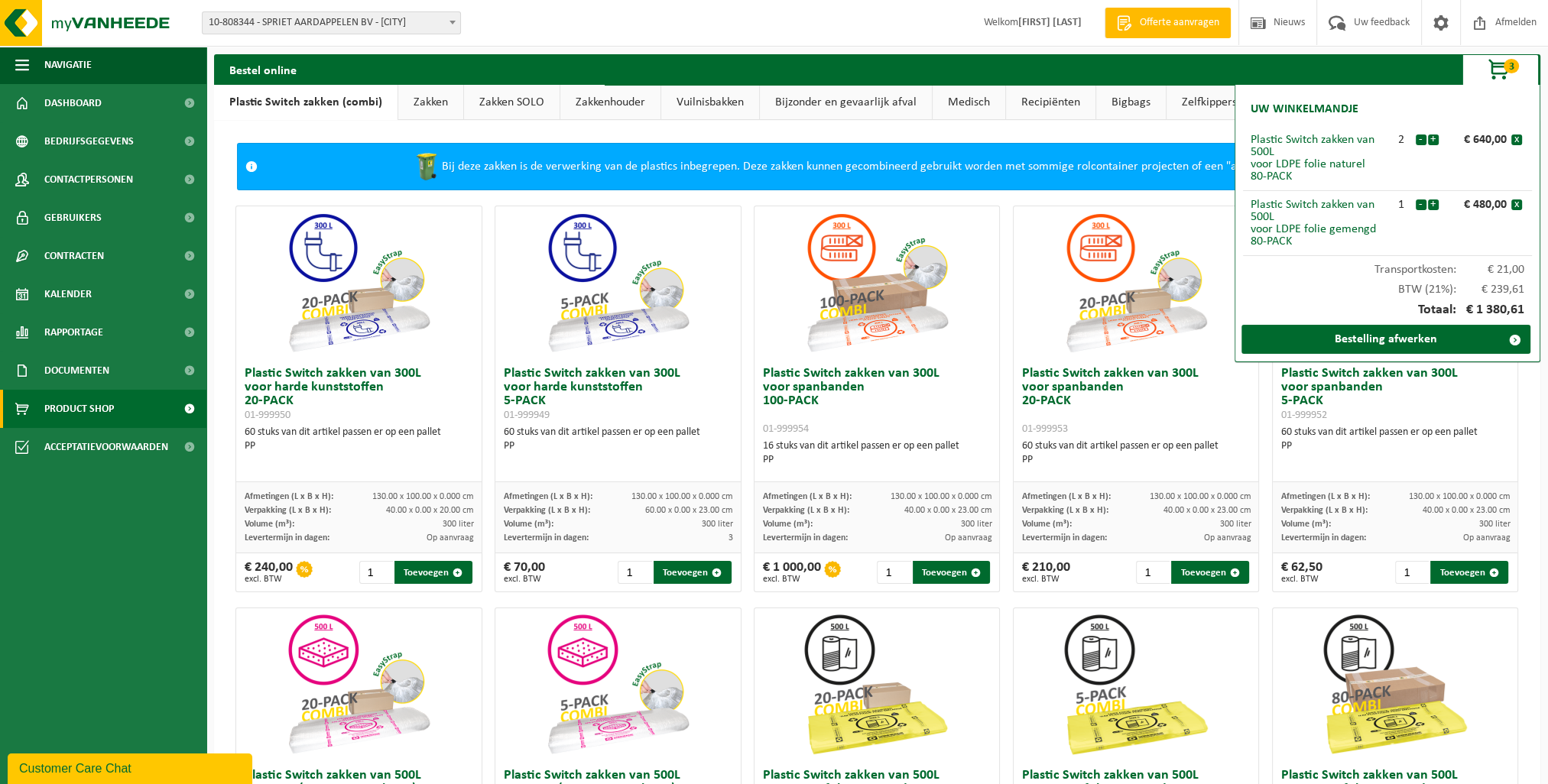 click on "Plastic Switch zakken van 300L voor harde kunststoffen 20-PACK 01-999950" at bounding box center (359, 394) 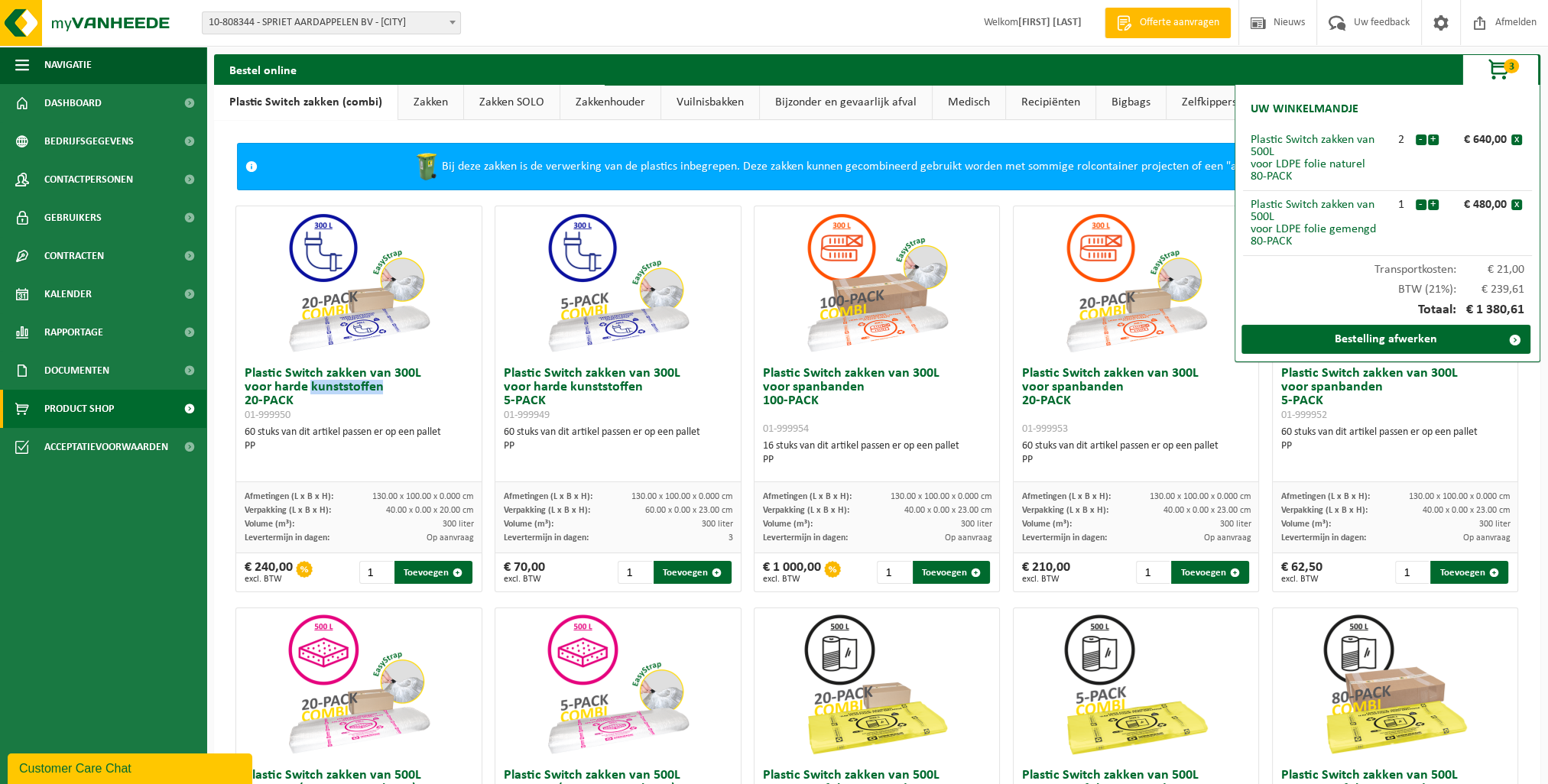 click on "Plastic Switch zakken van 300L voor harde kunststoffen 20-PACK 01-999950" at bounding box center (359, 394) 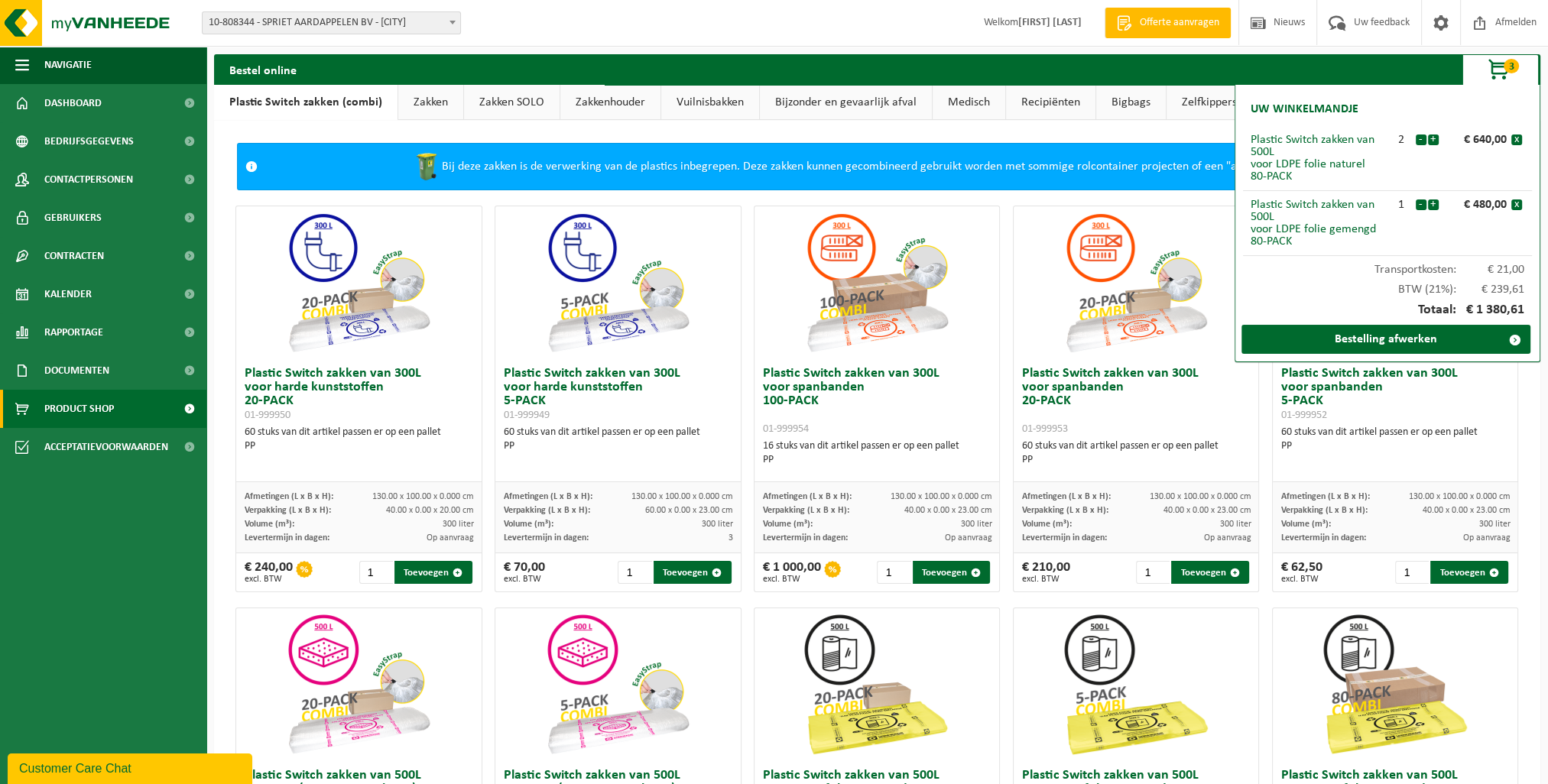 drag, startPoint x: 309, startPoint y: 384, endPoint x: 316, endPoint y: 418, distance: 34.71311 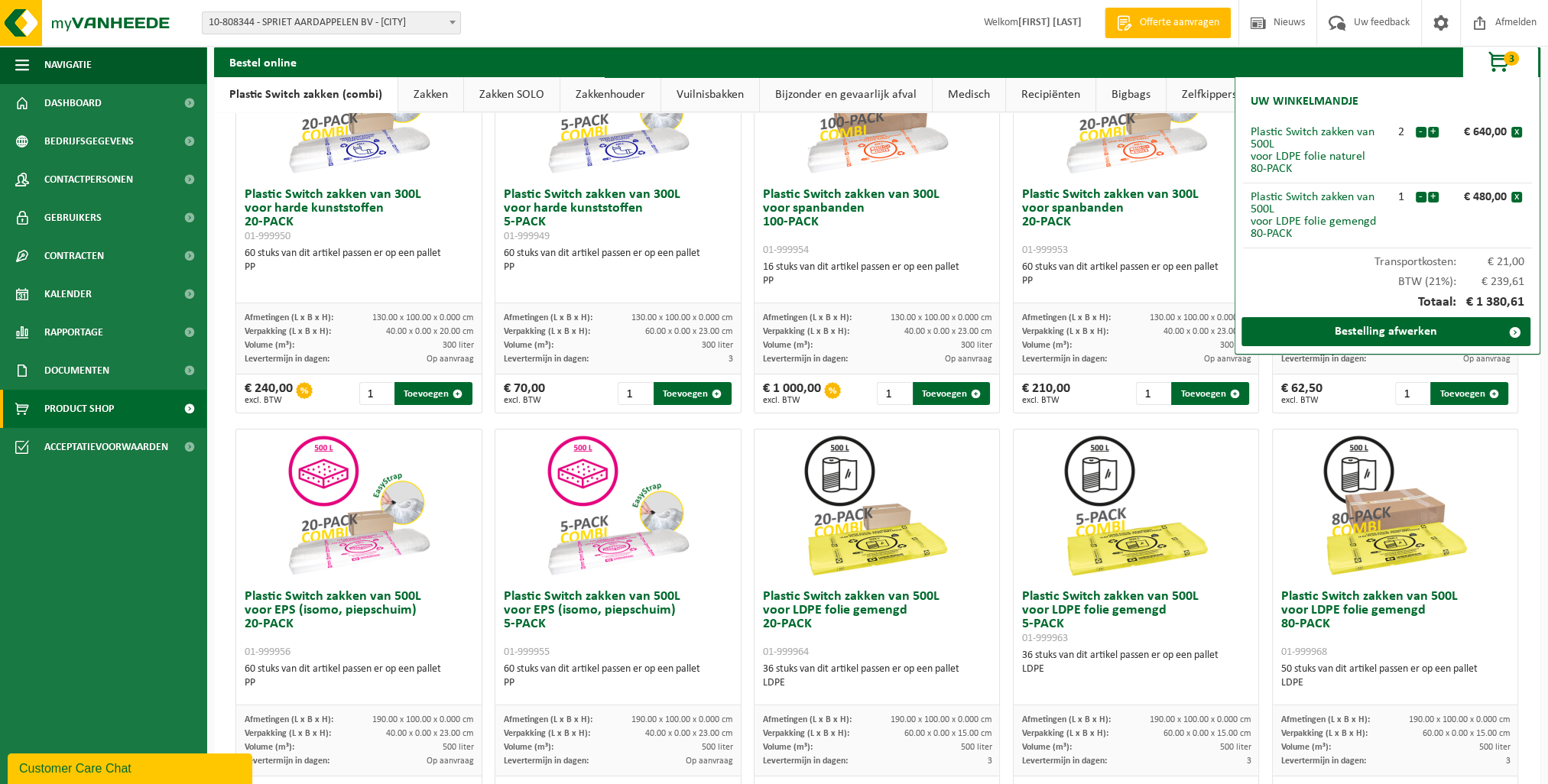 scroll, scrollTop: 37, scrollLeft: 0, axis: vertical 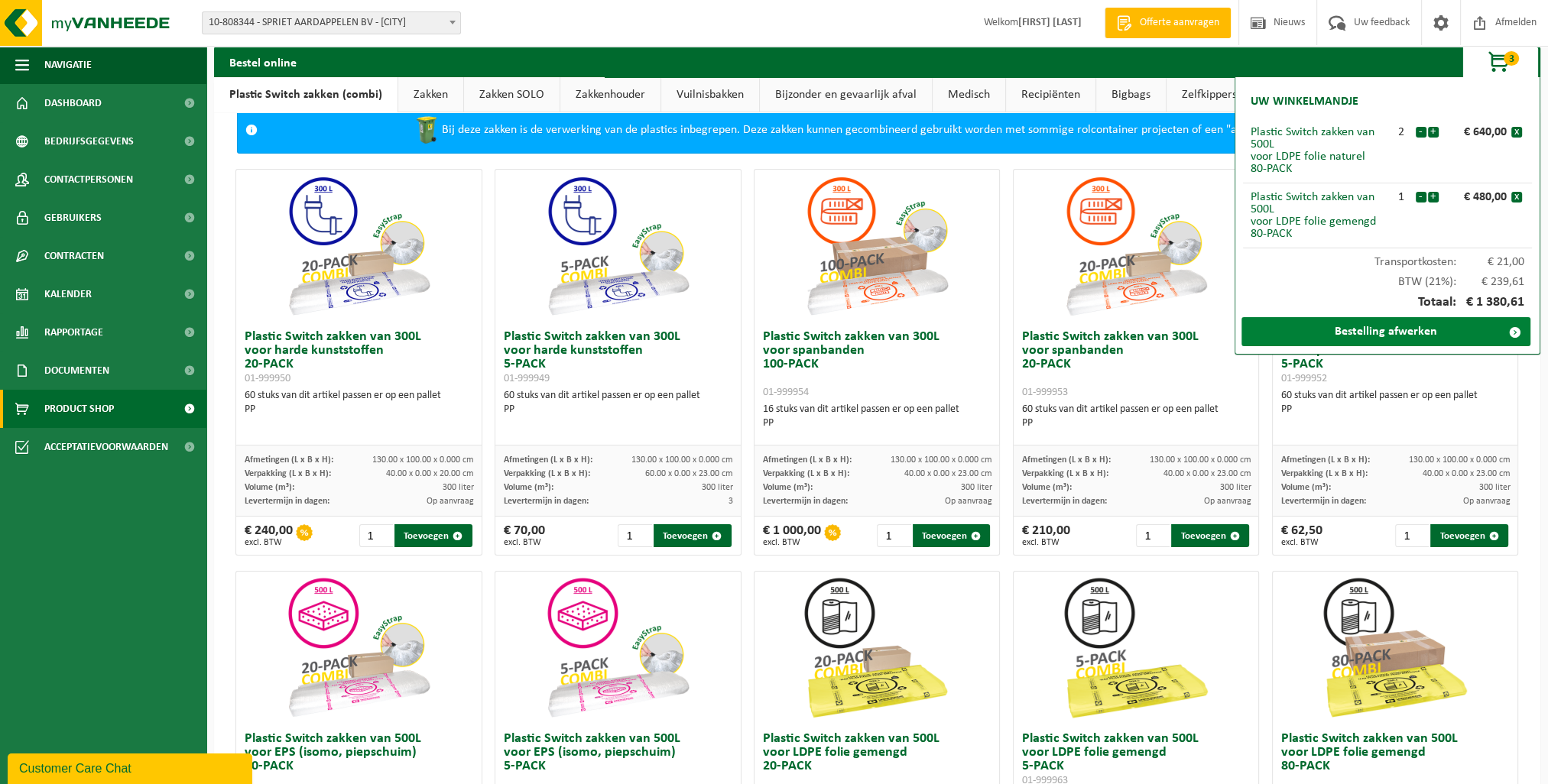 click on "Bestelling afwerken" at bounding box center (1386, 332) 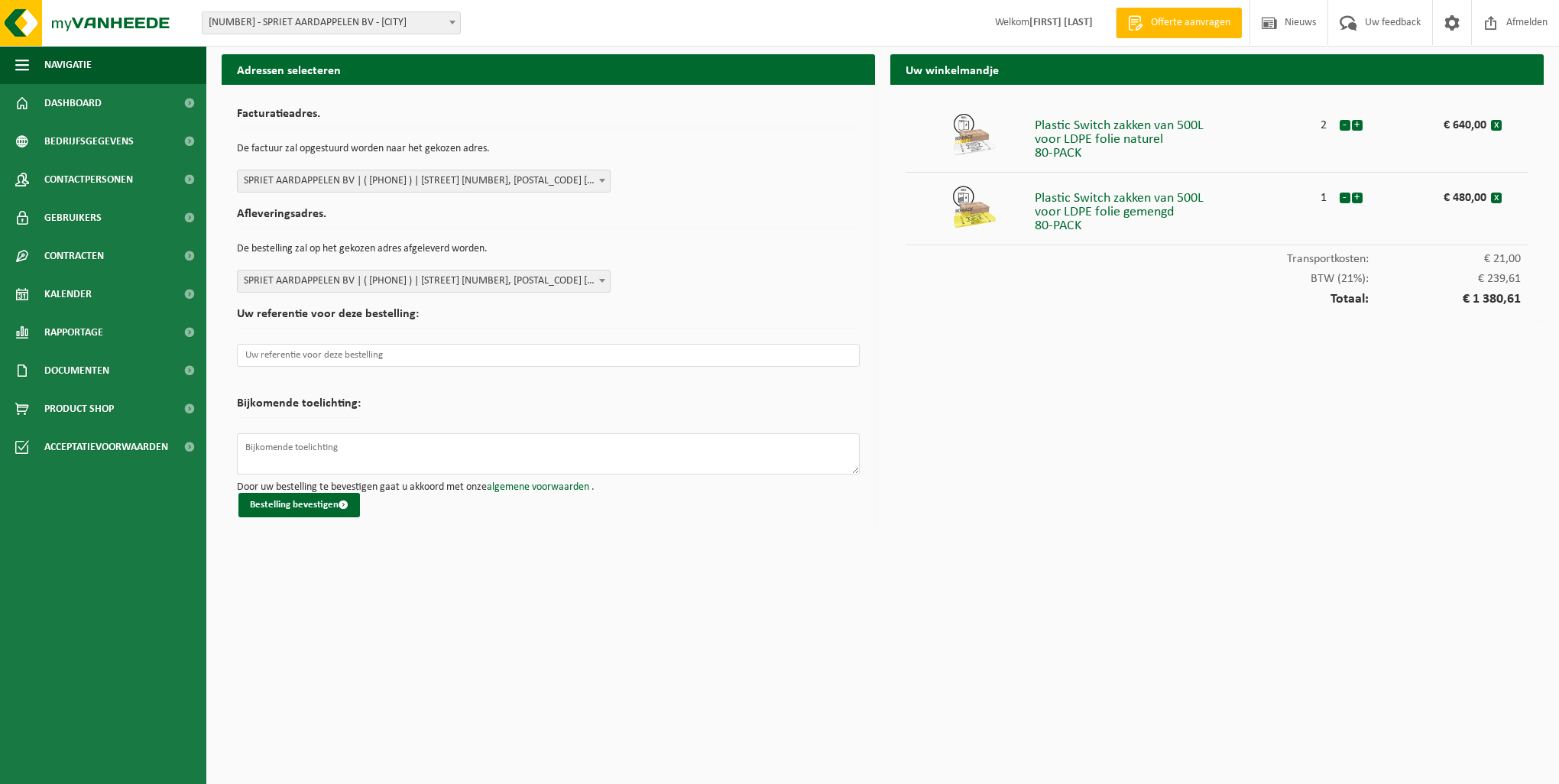 scroll, scrollTop: 0, scrollLeft: 0, axis: both 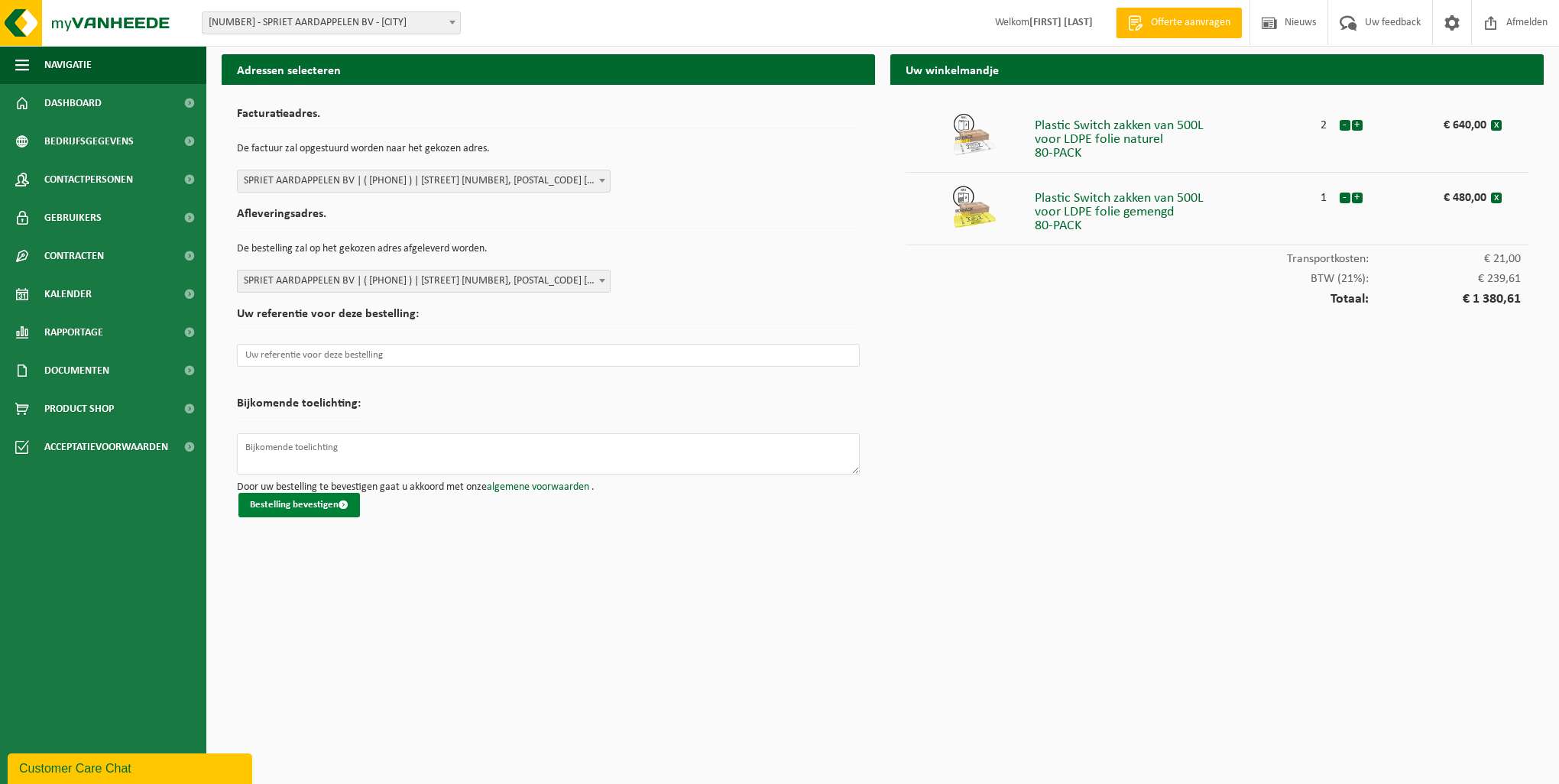 click on "Bestelling bevestigen" at bounding box center [299, 505] 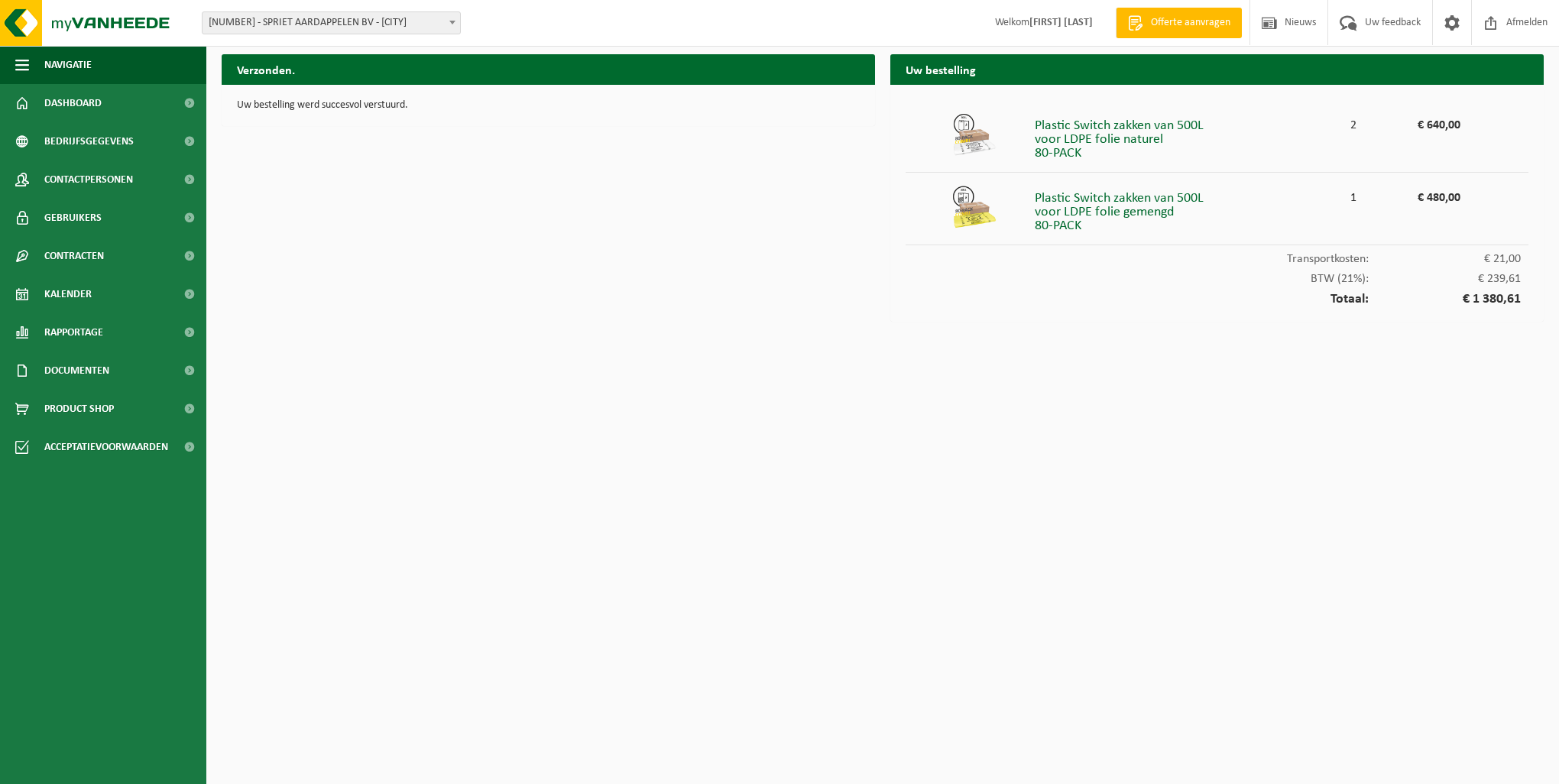 scroll, scrollTop: 0, scrollLeft: 0, axis: both 